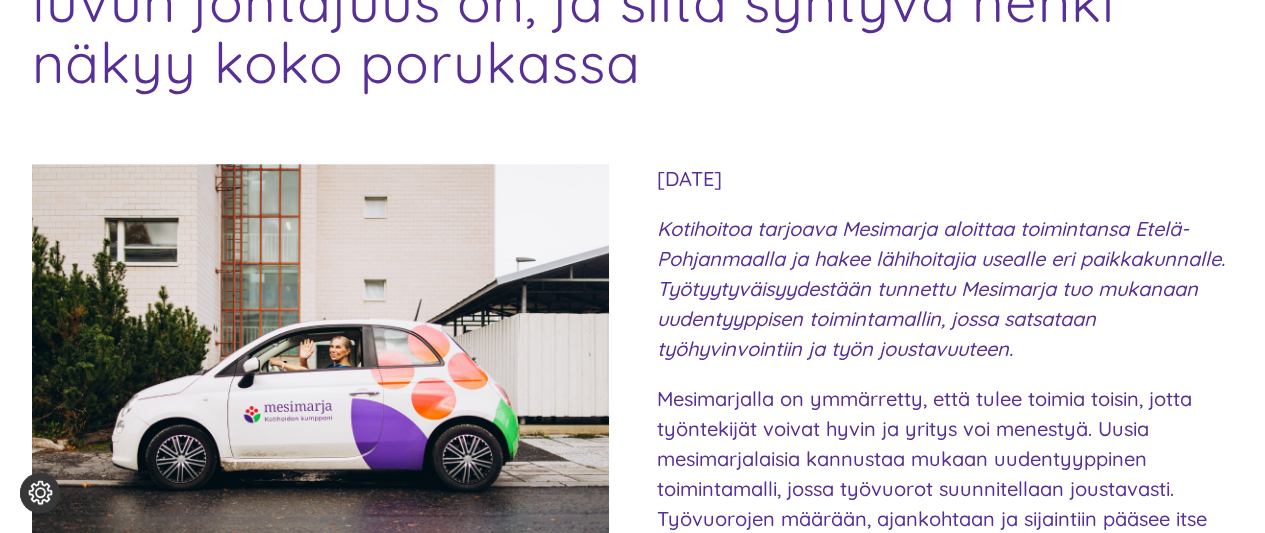 scroll, scrollTop: 374, scrollLeft: 0, axis: vertical 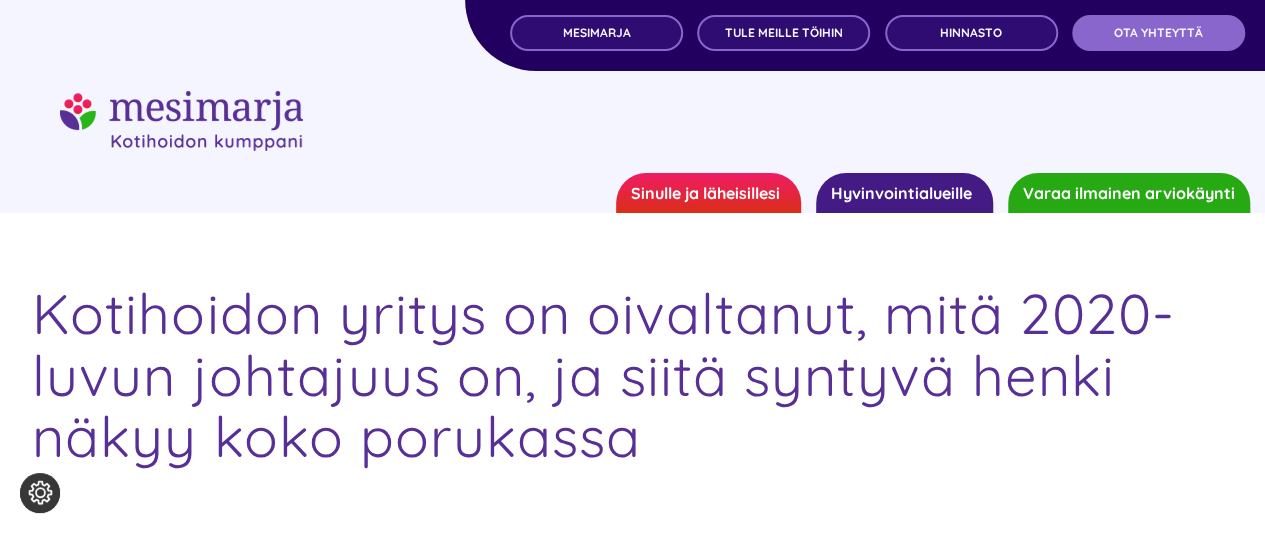 click on "Kotihoidon yritys on oivaltanut, mitä 2020-luvun johtajuus on, ja siitä syntyvä henki näkyy koko porukassa" at bounding box center [632, 375] 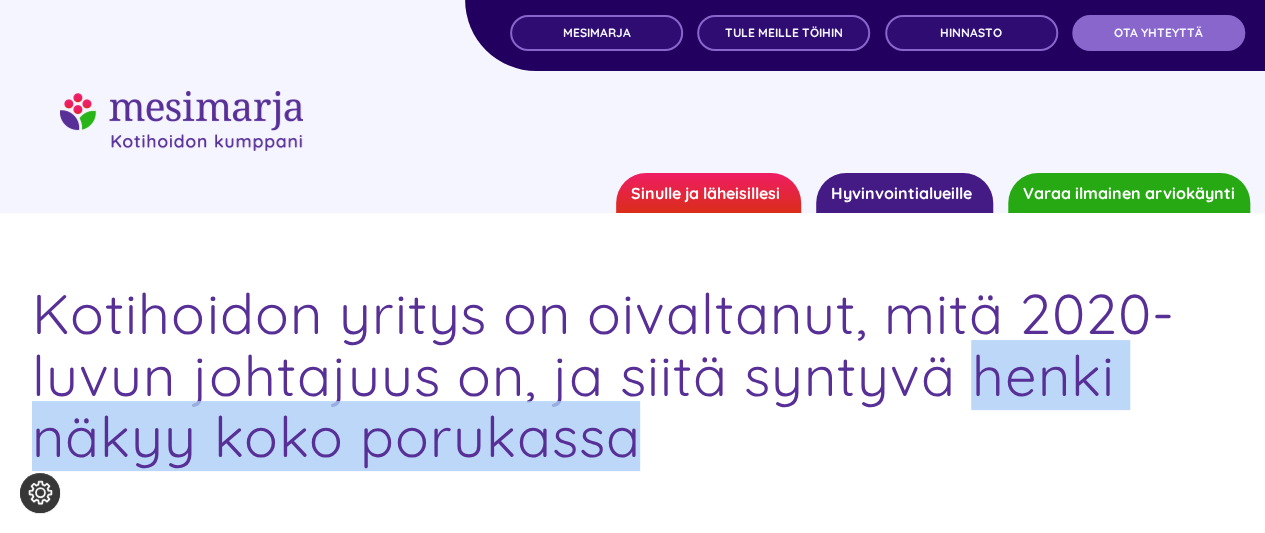 click on "Kotihoidon yritys on oivaltanut, mitä 2020-luvun johtajuus on, ja siitä syntyvä henki näkyy koko porukassa" at bounding box center [632, 375] 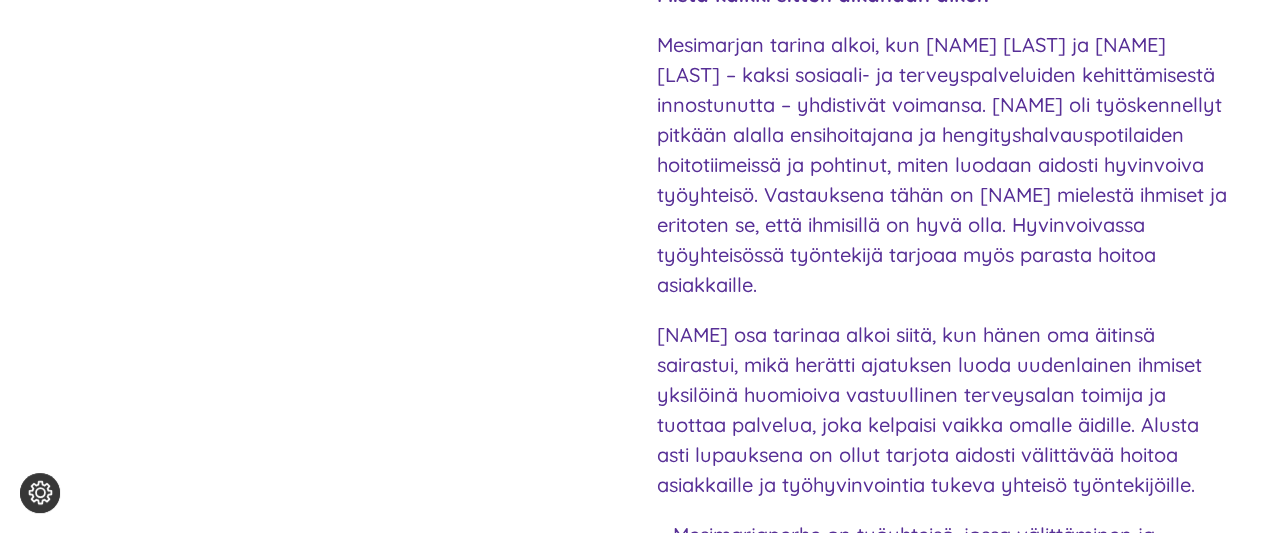 scroll, scrollTop: 2413, scrollLeft: 0, axis: vertical 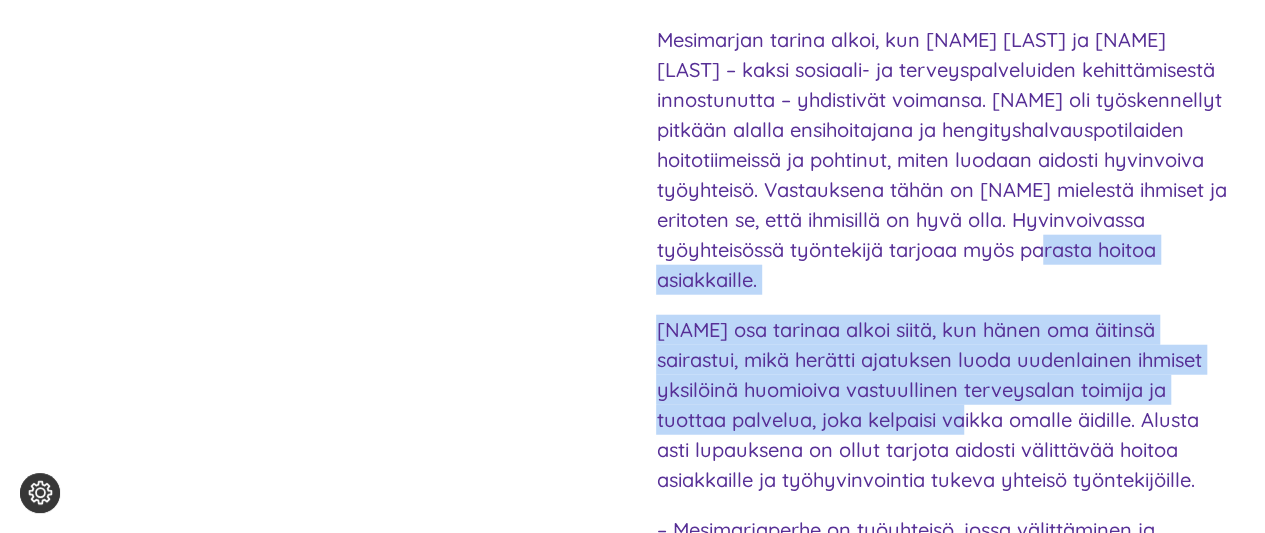 drag, startPoint x: 962, startPoint y: 405, endPoint x: 1052, endPoint y: 235, distance: 192.35384 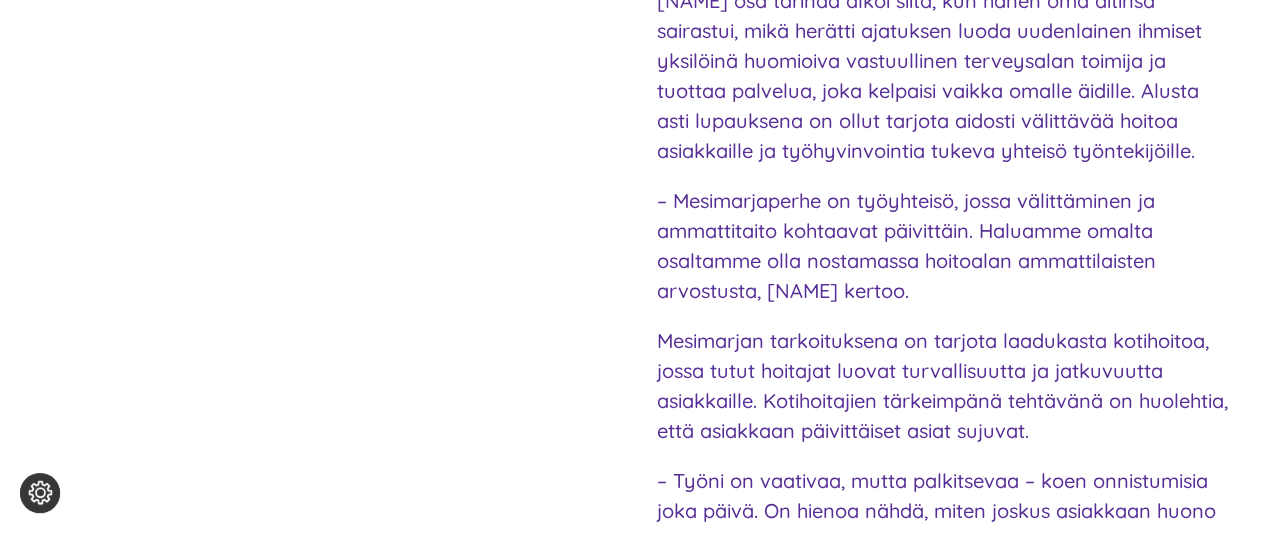 scroll, scrollTop: 2742, scrollLeft: 0, axis: vertical 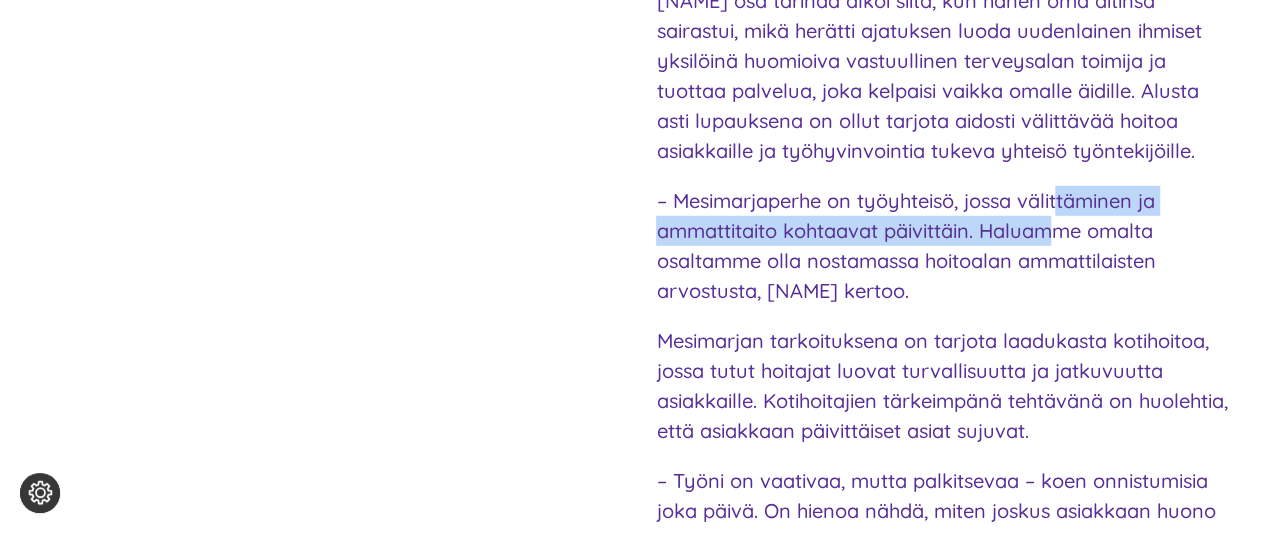 drag, startPoint x: 1052, startPoint y: 226, endPoint x: 1060, endPoint y: 187, distance: 39.812057 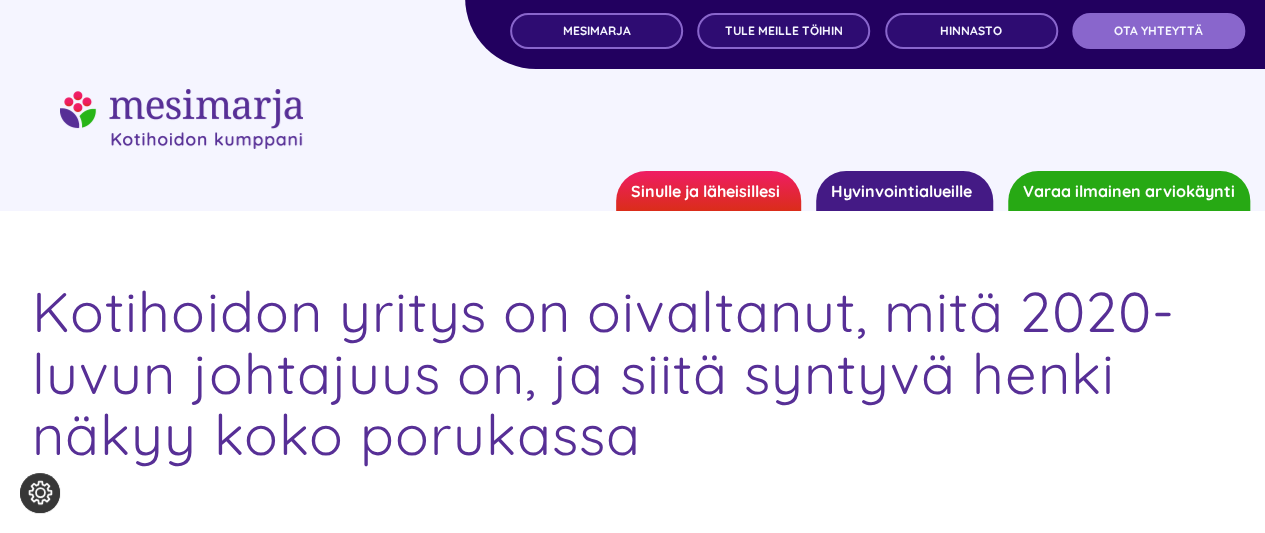 scroll, scrollTop: 0, scrollLeft: 0, axis: both 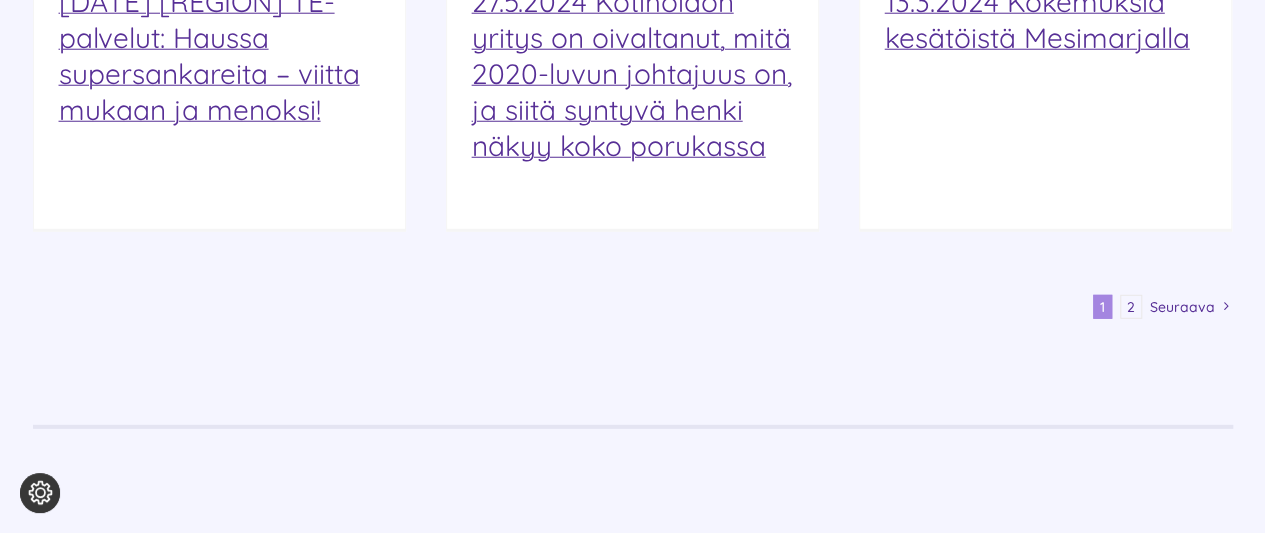 click on "AJANKOHTAISTA
[DATE] [REGION] TE-palvelut: Haussa supersankareita – viitta mukaan ja menoksi!
[DATE] [REGION] TE-palvelut: Haussa supersankareita – viitta mukaan ja menoksi!
[DATE] [REGION] TE-palvelut: Haussa supersankareita – viitta mukaan ja menoksi! kumppania [DATE] [TIME] |
[DATE] [ORGANIZATION_TYPE] on oivaltanut, mitä 2020-luvun johtajuus on, ja siitä syntyvä henki näkyy koko porukassa
[DATE] [ORGANIZATION_TYPE] on oivaltanut, mitä 2020-luvun johtajuus on, ja siitä syntyvä henki näkyy koko porukassa
kumppania [DATE] [TIME] 28/05/2024 |" at bounding box center (633, 13) 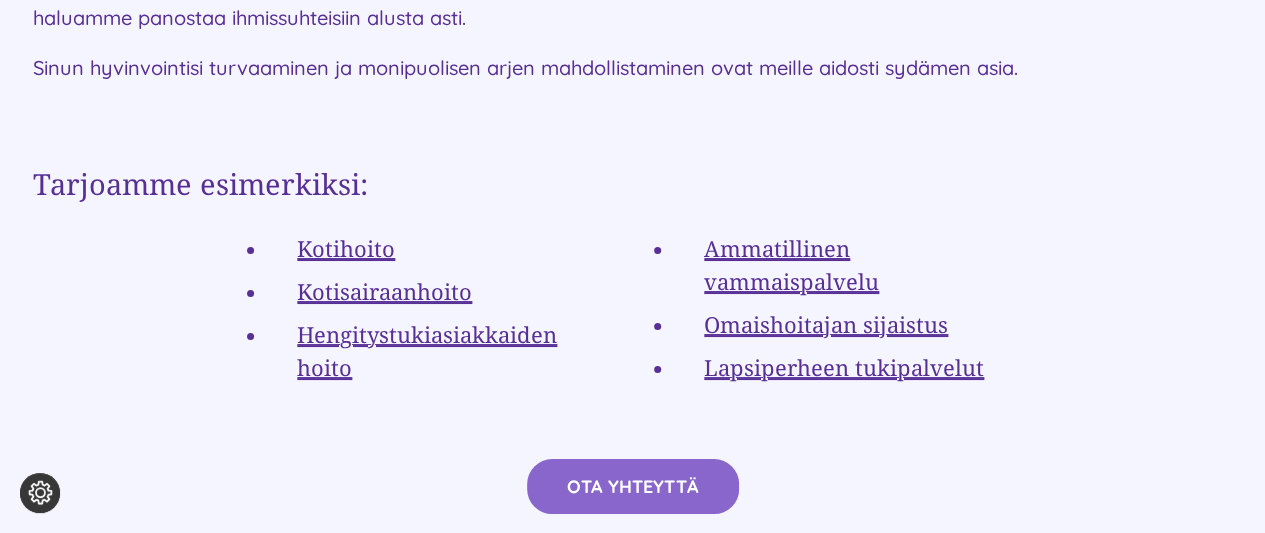 scroll, scrollTop: 3709, scrollLeft: 0, axis: vertical 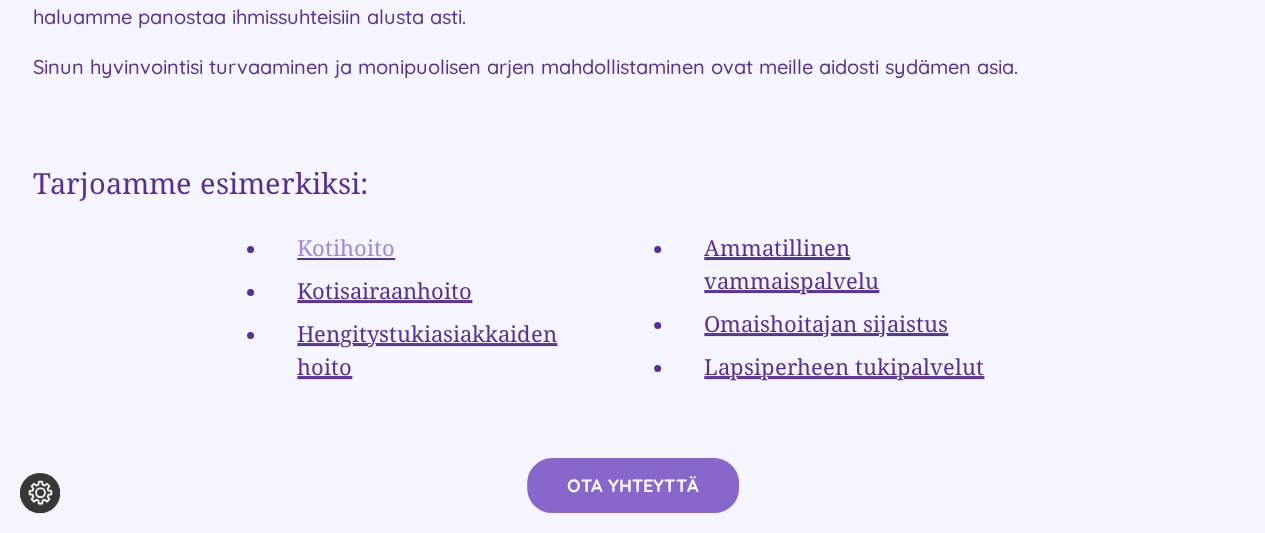 click on "Kotihoito" at bounding box center [346, 247] 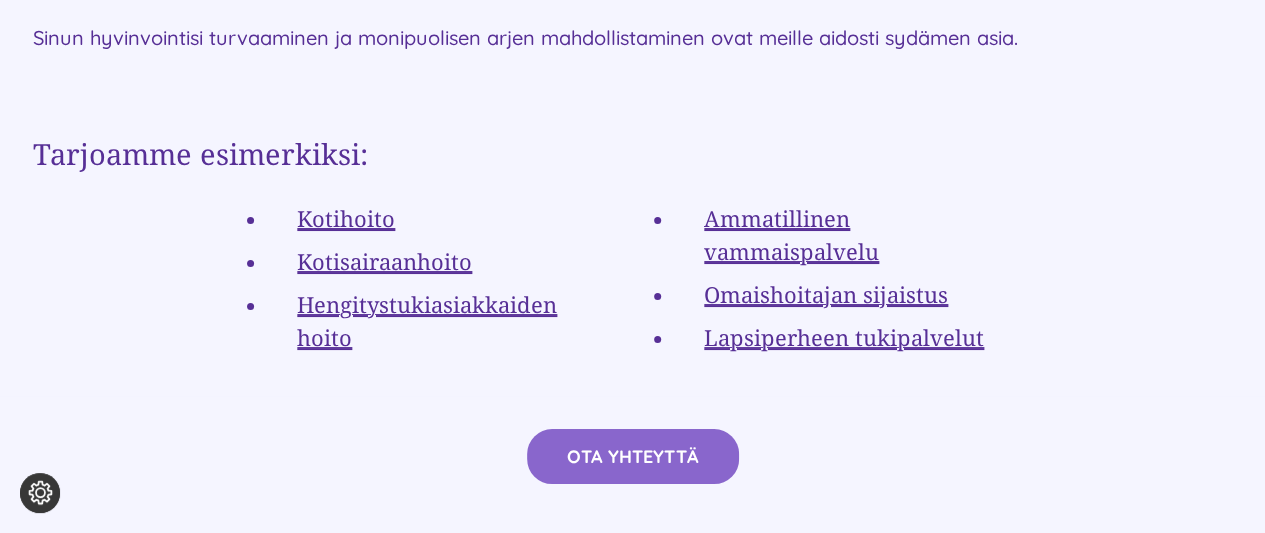 scroll, scrollTop: 3737, scrollLeft: 0, axis: vertical 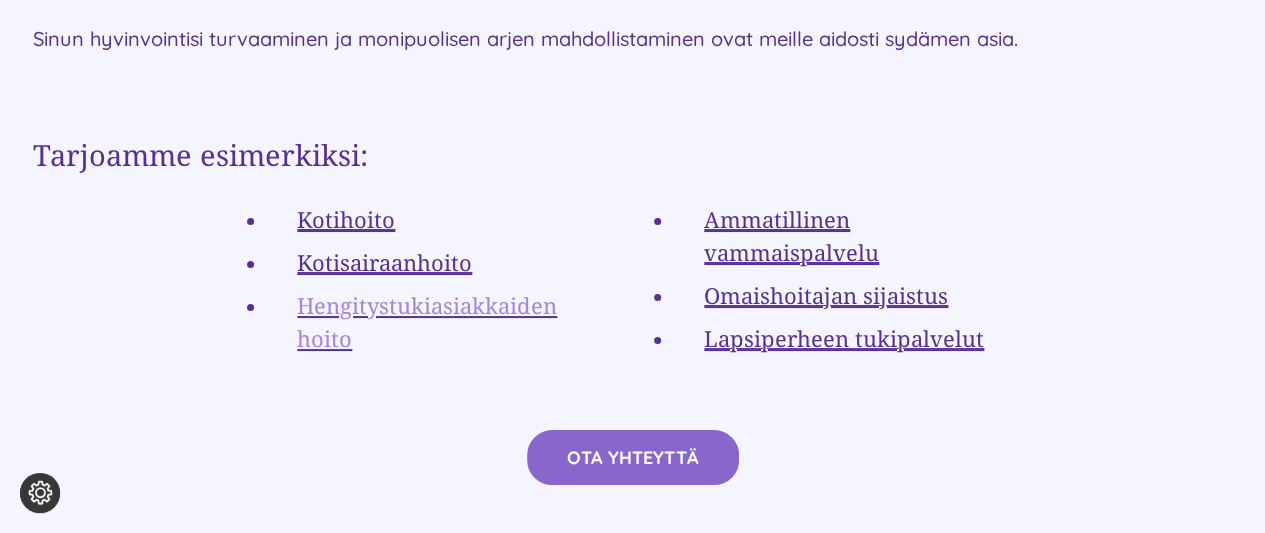 click on "Hengitystukiasiakkaiden hoito" at bounding box center (427, 321) 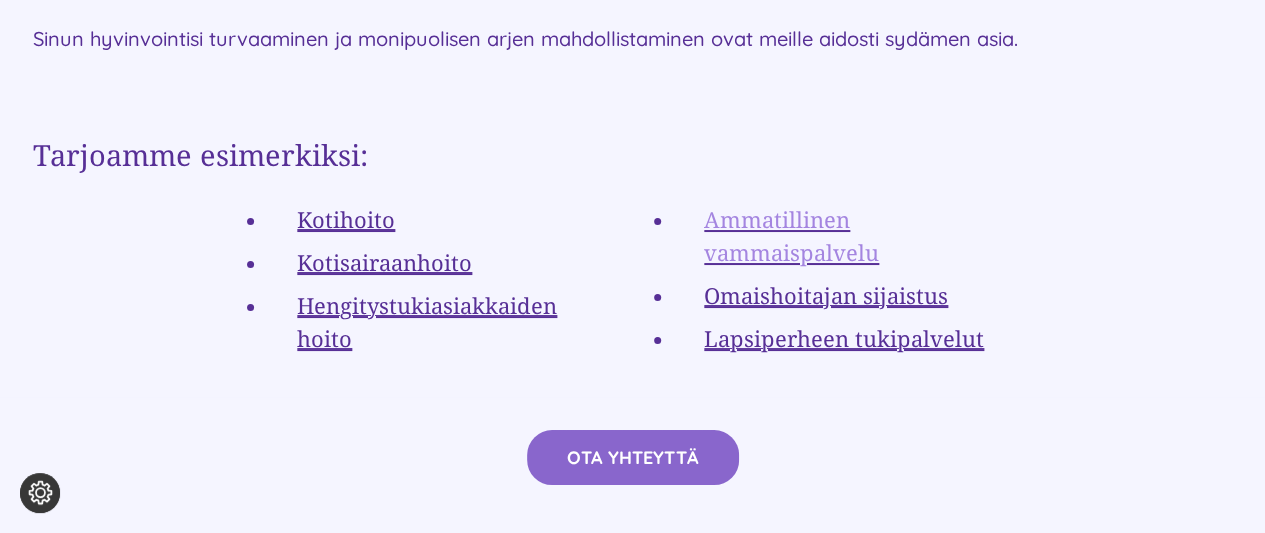 click on "Ammatillinen vammaispalvelu" at bounding box center [791, 235] 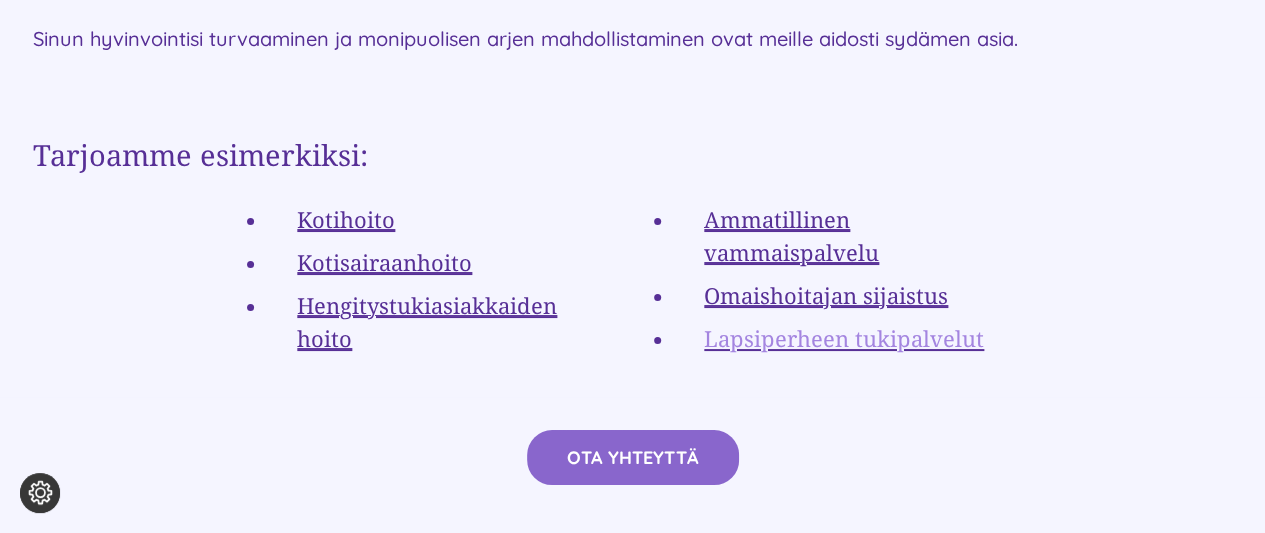 click on "Lapsiperheen tukipalvelut" at bounding box center [844, 338] 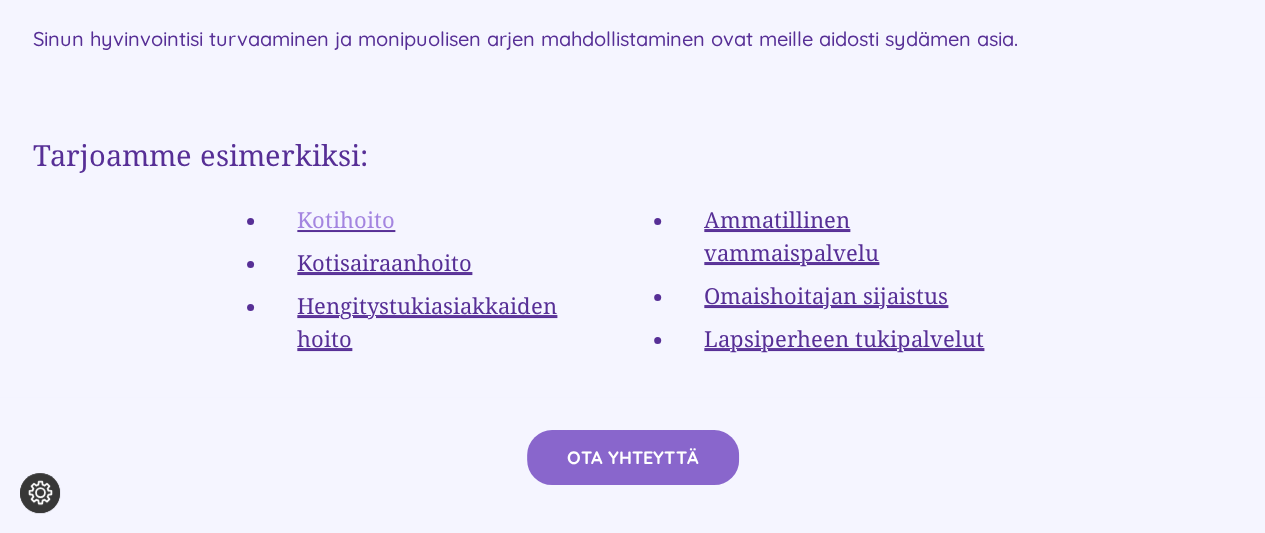 click on "Kotihoito" at bounding box center [346, 219] 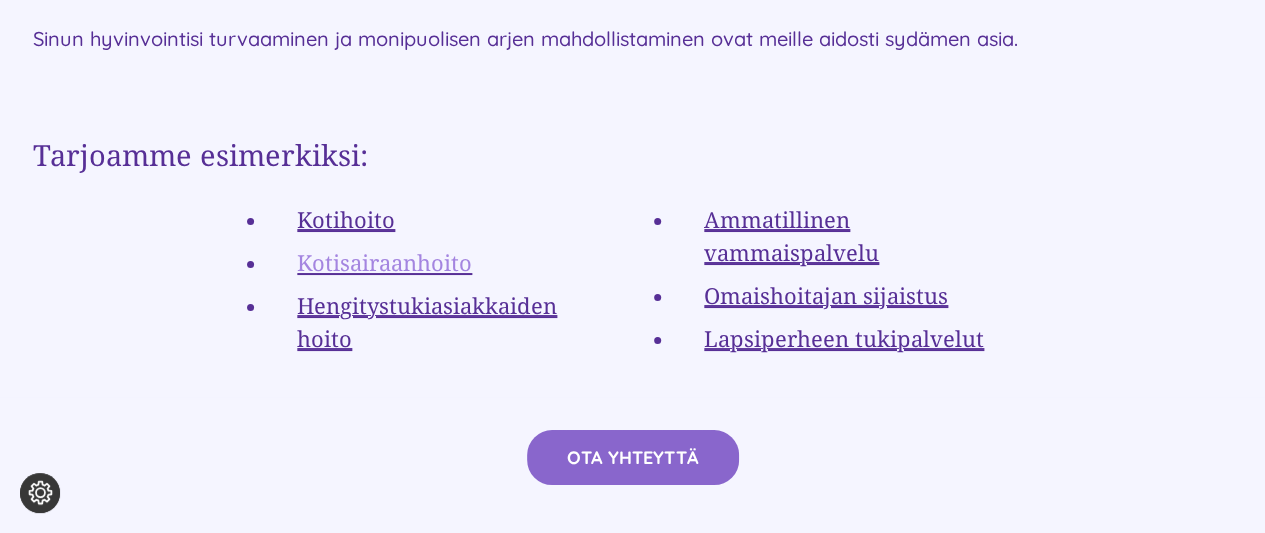 click on "Kotisairaanhoito" at bounding box center [384, 262] 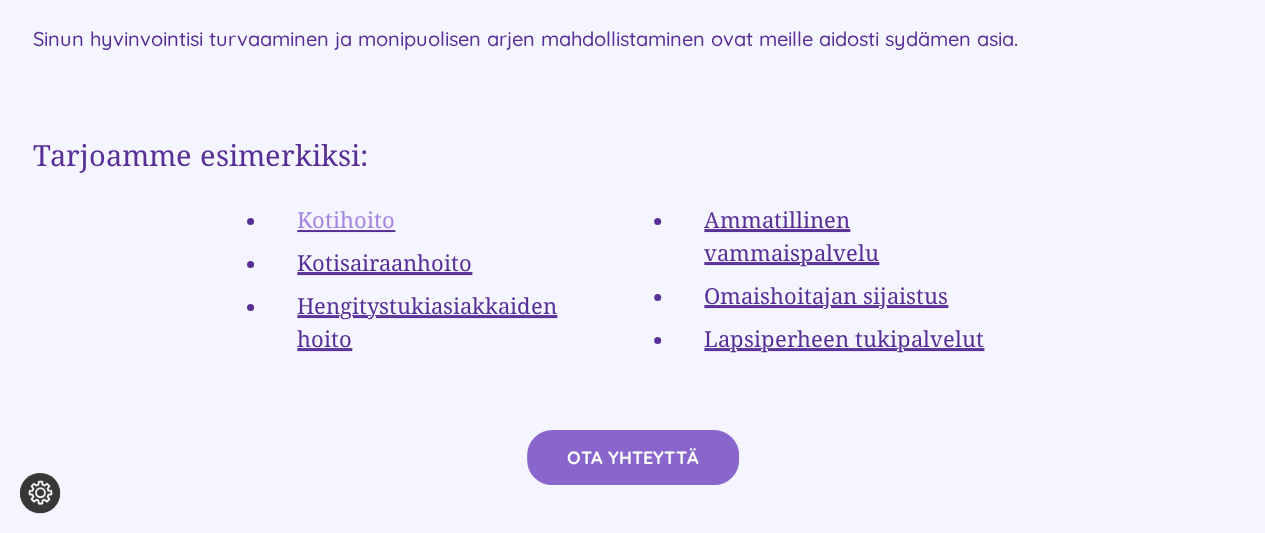 click on "Kotihoito" at bounding box center (346, 219) 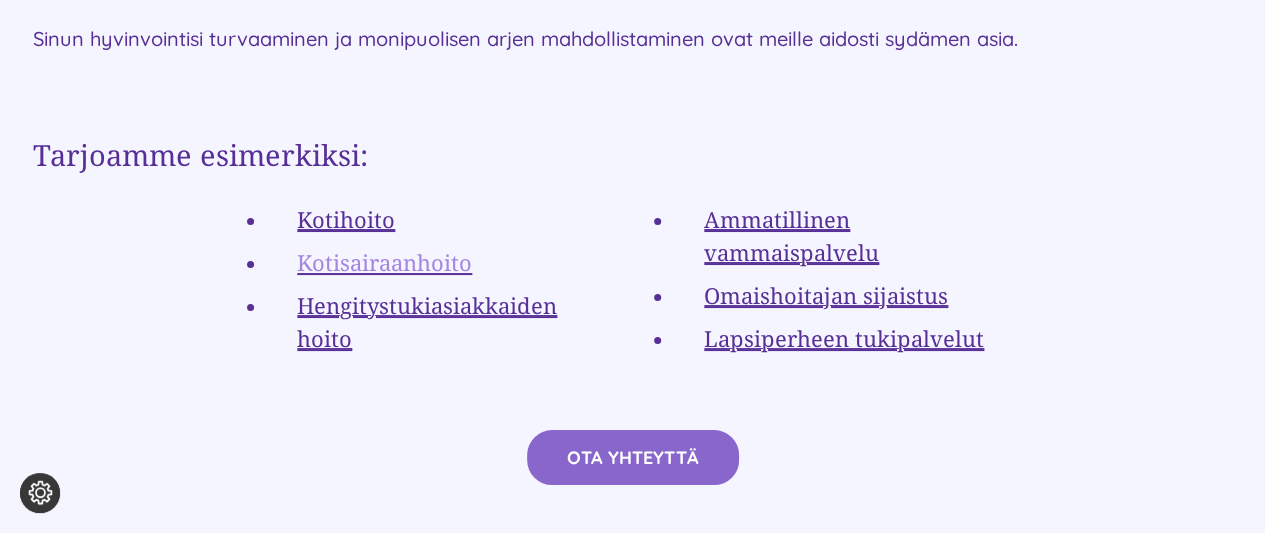 click on "Kotisairaanhoito" at bounding box center (384, 262) 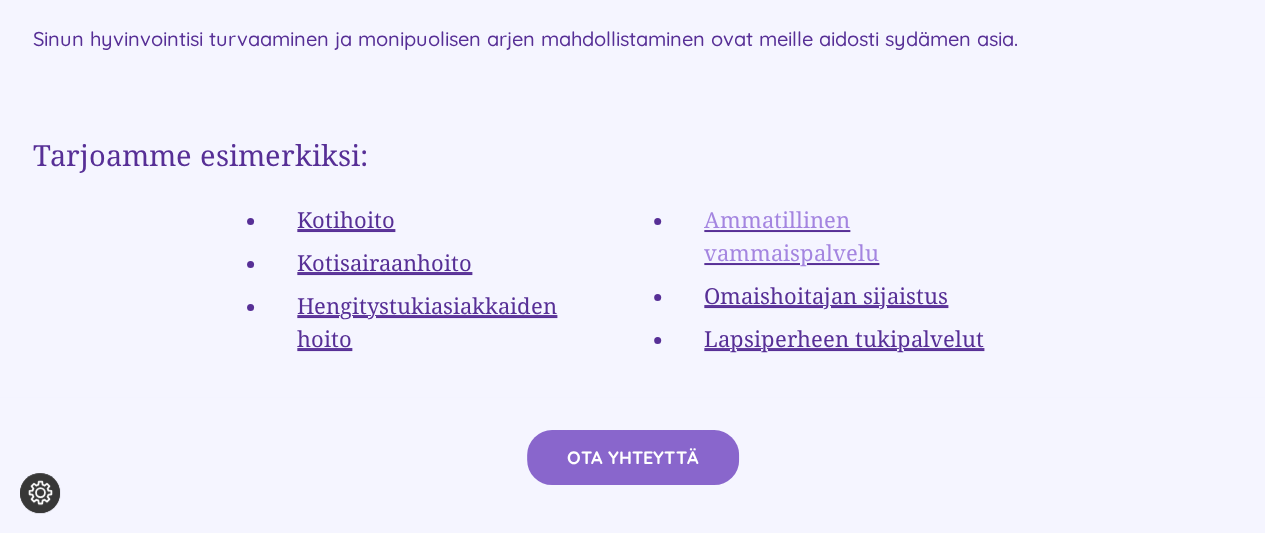 click on "Ammatillinen vammaispalvelu" at bounding box center (791, 235) 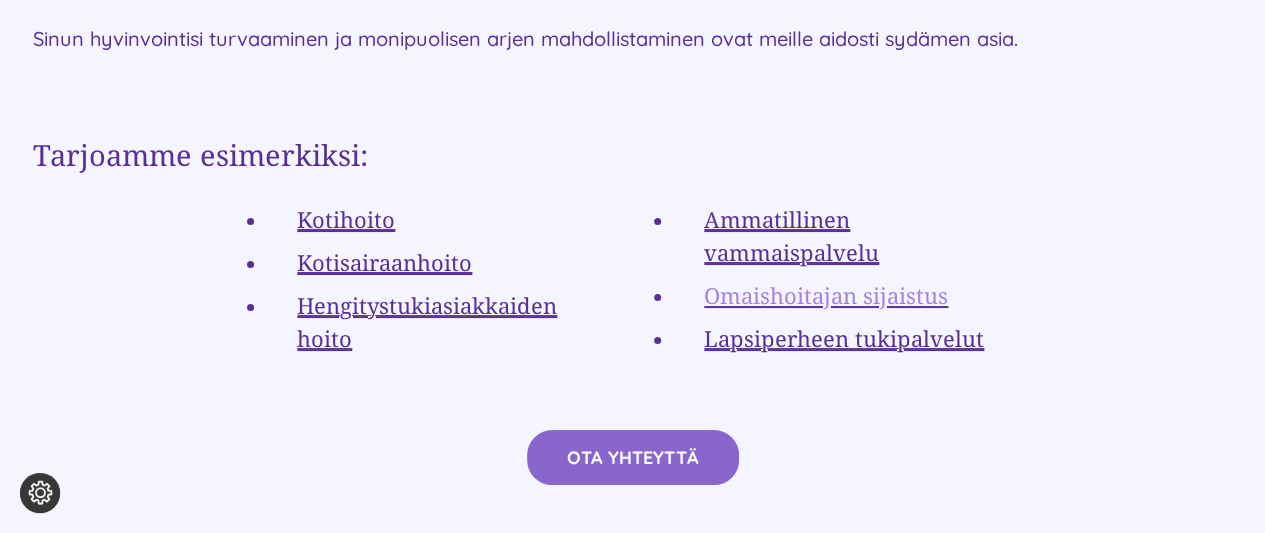click on "Omaishoitajan sijaistus" at bounding box center (826, 295) 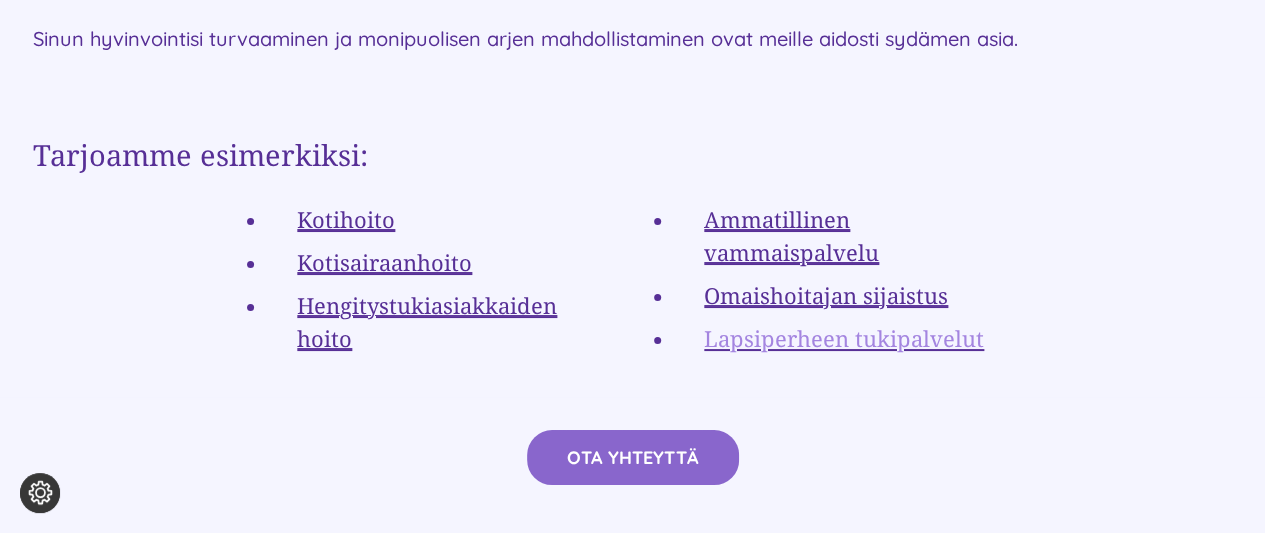 click on "Lapsiperheen tukipalvelut" at bounding box center (844, 338) 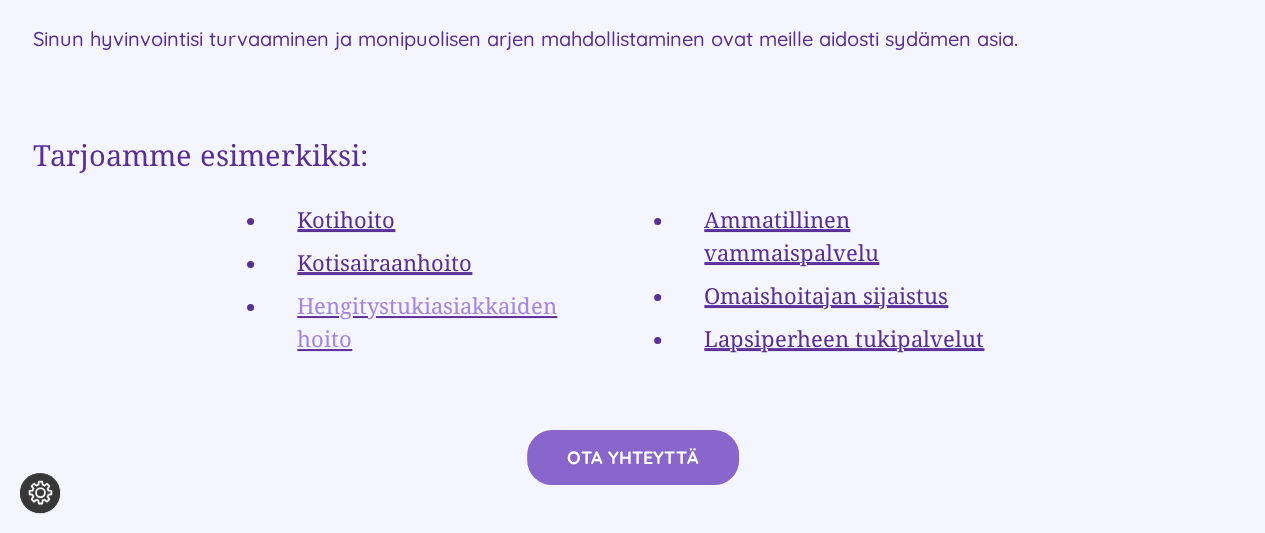 click on "Hengitystukiasiakkaiden hoito" at bounding box center [427, 321] 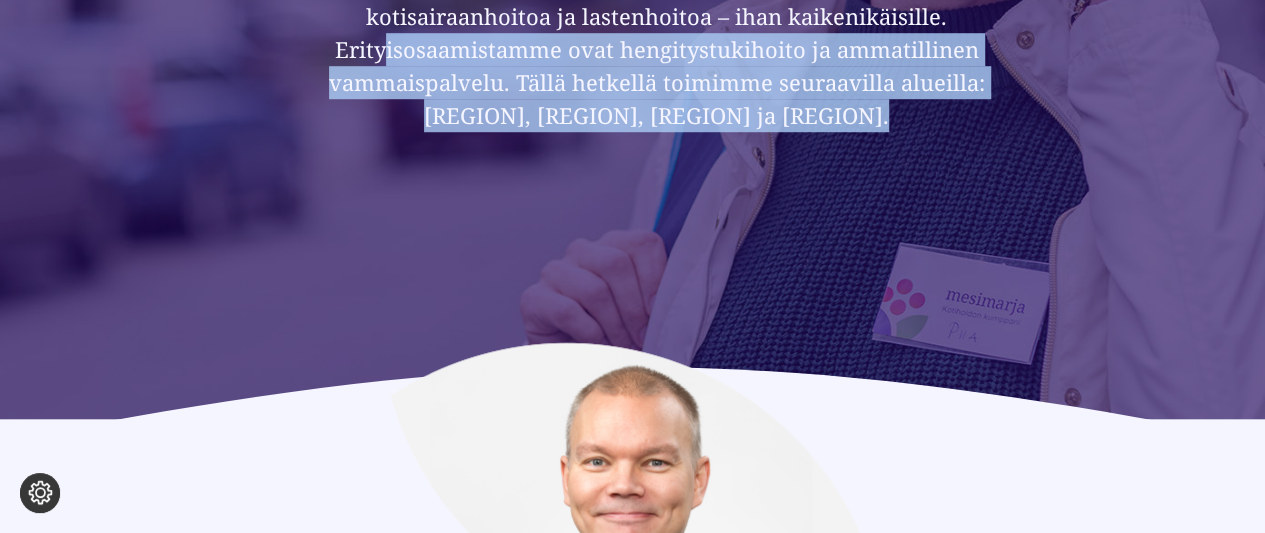 drag, startPoint x: 384, startPoint y: 69, endPoint x: 222, endPoint y: 553, distance: 510.392 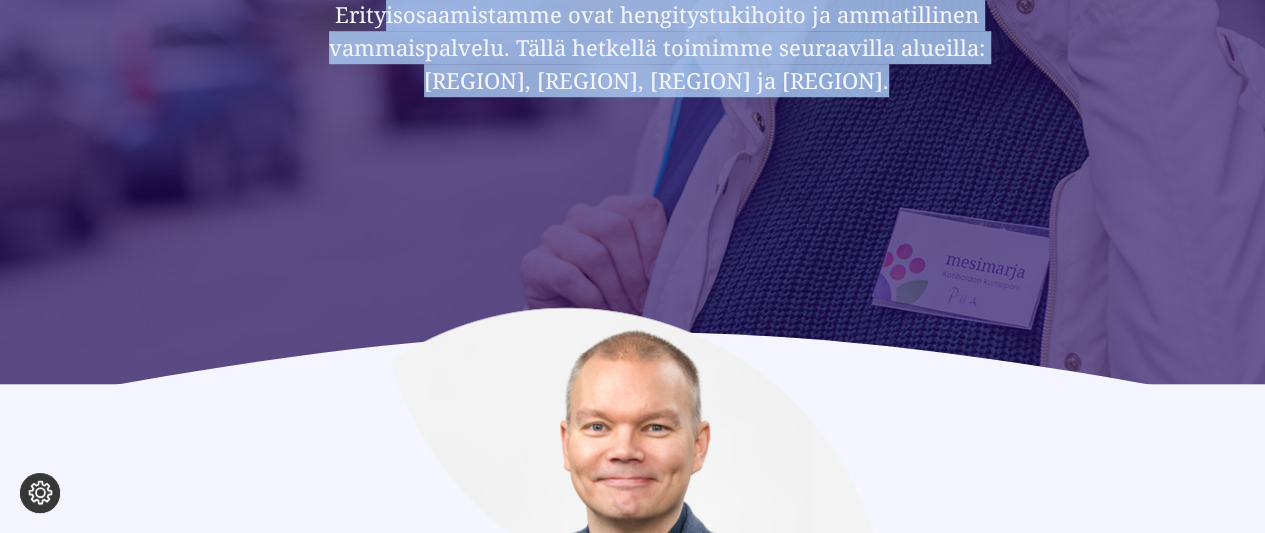 click at bounding box center [633, 451] 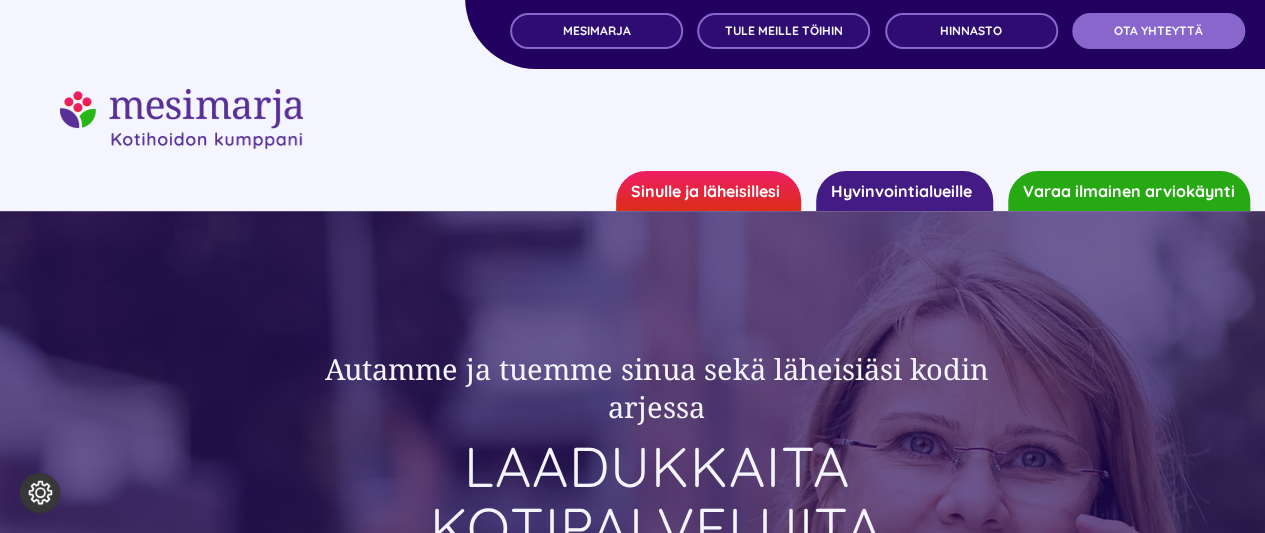 scroll, scrollTop: 0, scrollLeft: 0, axis: both 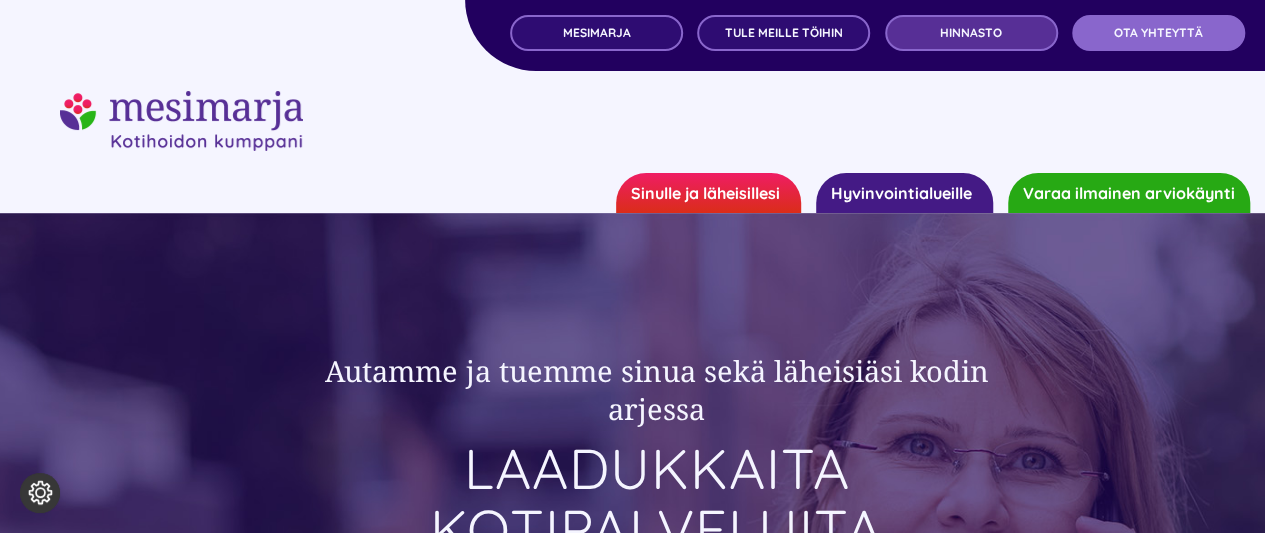 click on "Hinnasto" at bounding box center (971, 33) 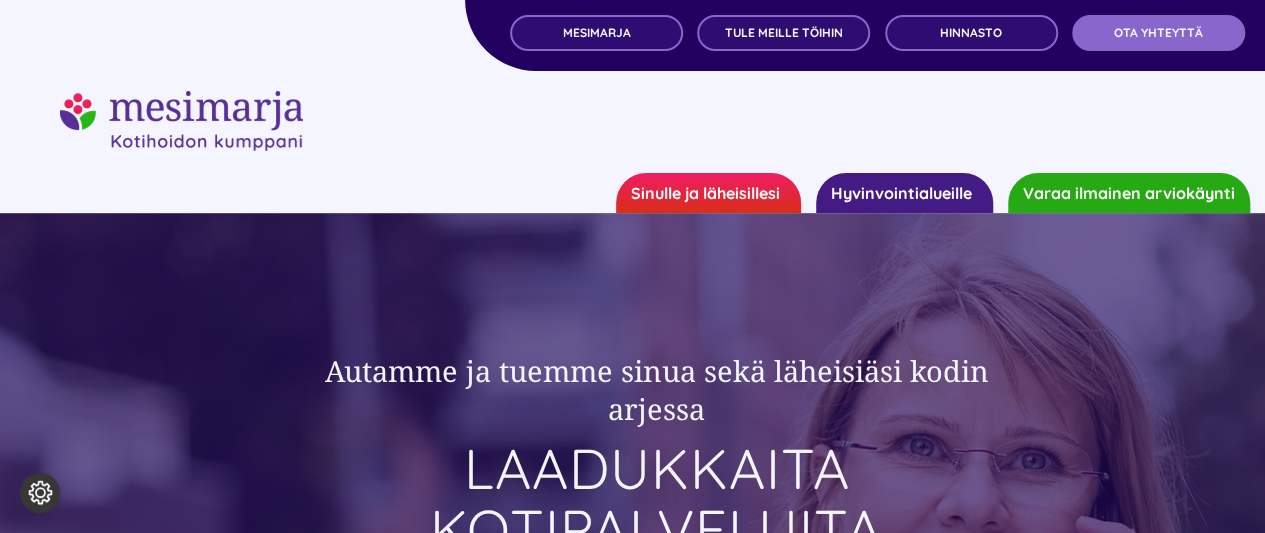 click on "Hyvinvointialueille" at bounding box center (904, 193) 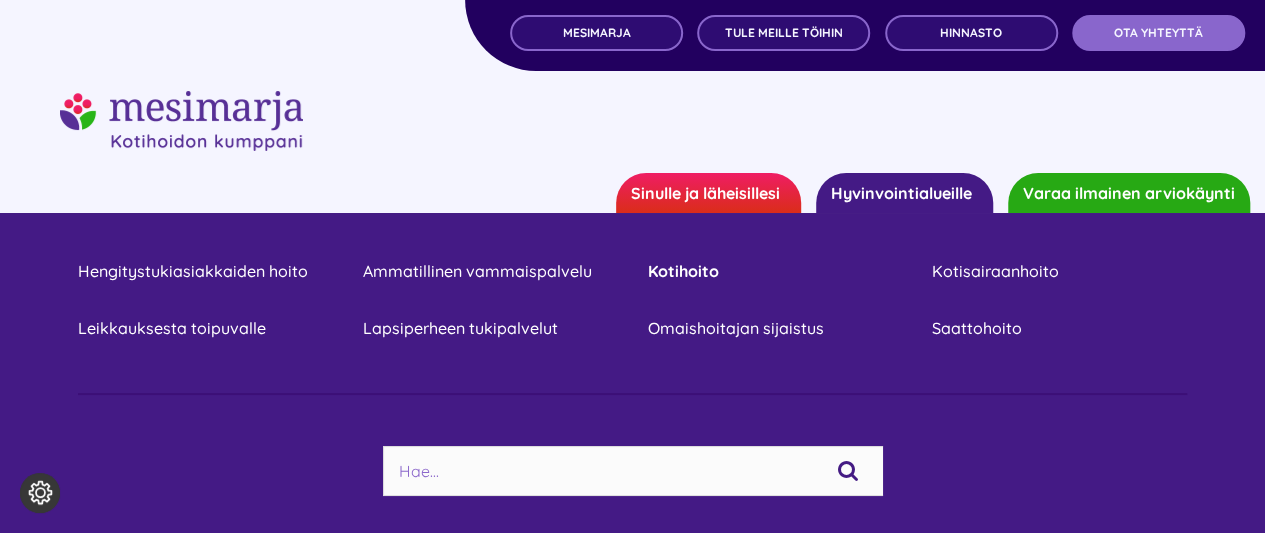 click on "Kotihoito" at bounding box center (775, 271) 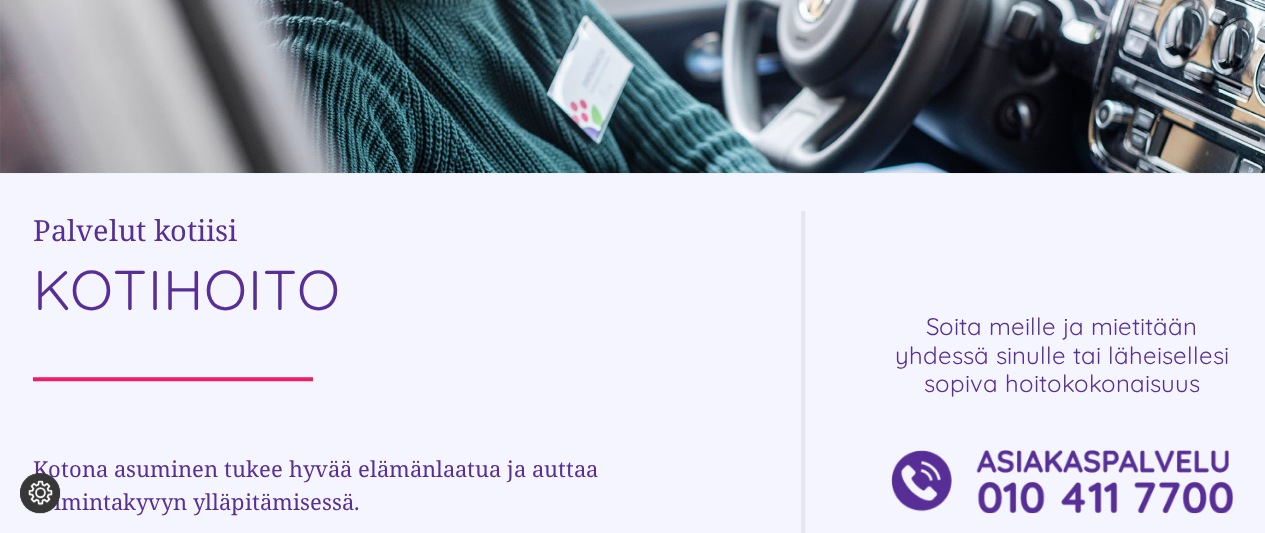 scroll, scrollTop: 500, scrollLeft: 0, axis: vertical 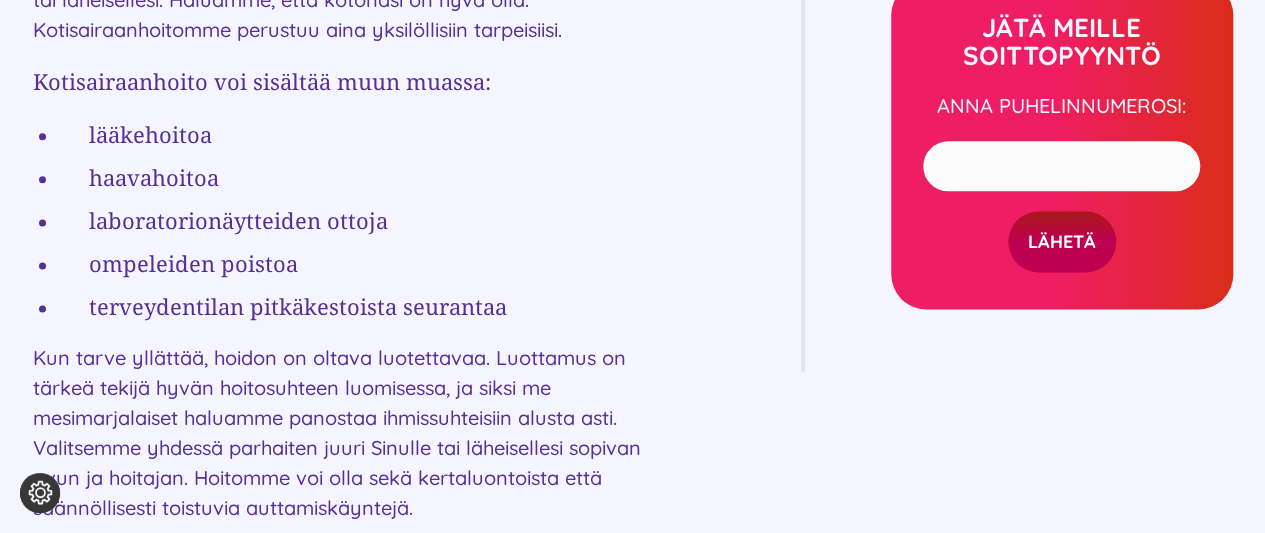 click on "lääkehoitoa" at bounding box center [385, 134] 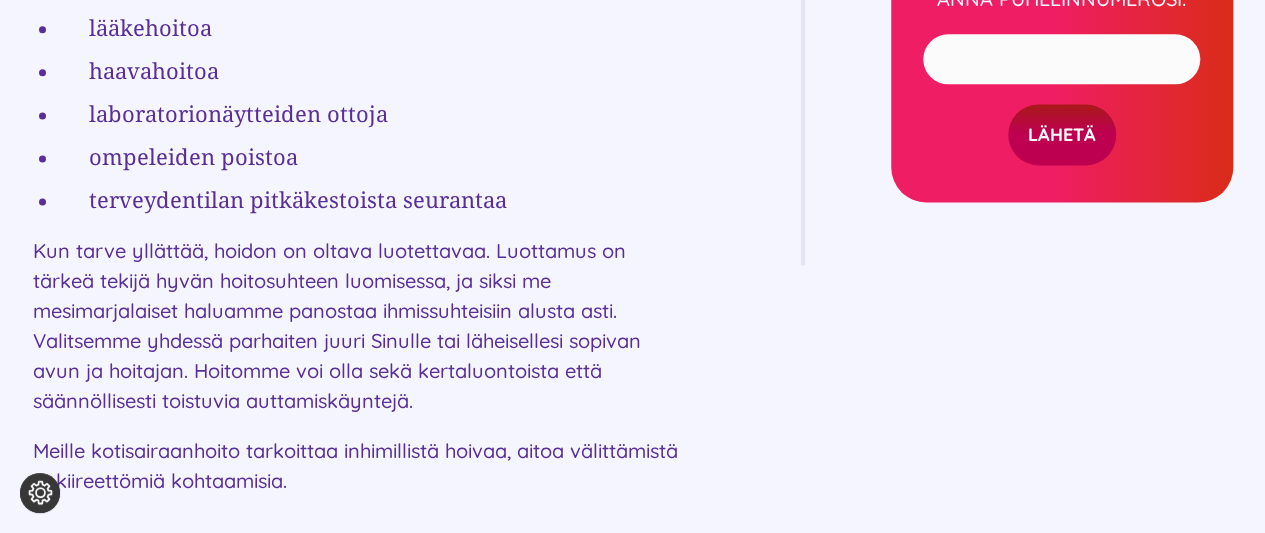 scroll, scrollTop: 1346, scrollLeft: 0, axis: vertical 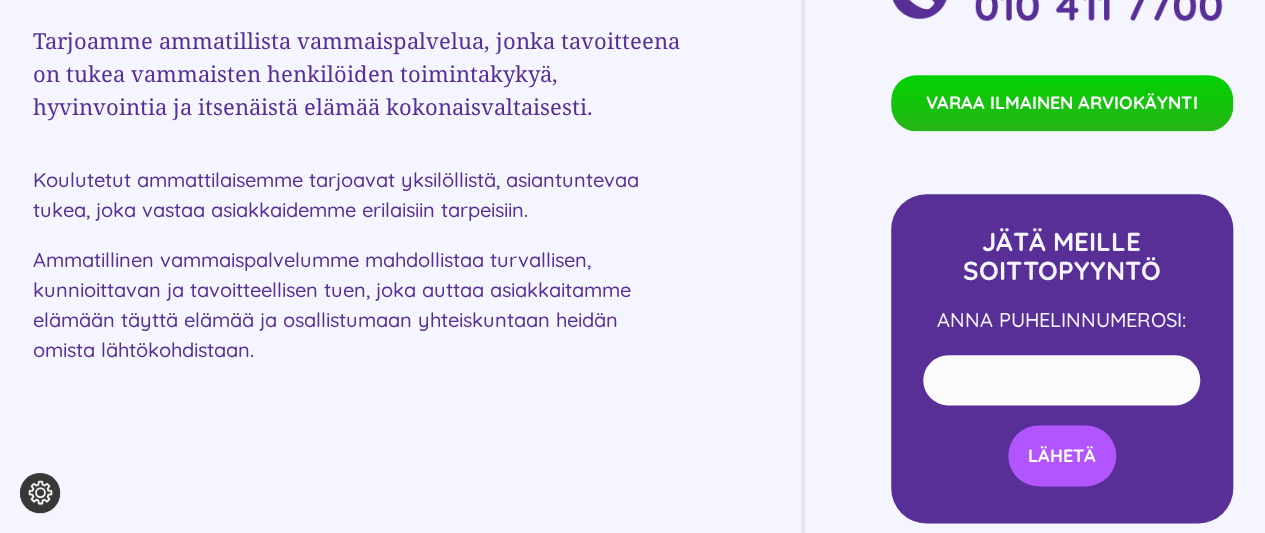 click on "Palvelu kotiisi AMMATILLINEN VAMMAISPALVELU Tarjoamme ammatillista vammaispalvelua, jonka tavoitteena on tukea vammaisten henkilöiden toimintakykyä, hyvinvointia ja itsenäistä elämää kokonaisvaltaisesti.
Koulutetut ammattilaisemme tarjoavat yksilöllistä, asiantuntevaa tukea, joka vastaa asiakkaidemme erilaisiin tarpeisiin.
Ammatillinen vammaispalvelumme mahdollistaa turvallisen, kunnioittavan ja tavoitteellisen tuen, joka auttaa asiakkaitamme elämään täyttä elämää ja osallistumaan yhteiskuntaan heidän omista lähtökohdistaan.
Lue lisää ammatillisesta vammaispalvelusta
Lataa ammatillisen vammaispalvelun esite  (PDF)
Tule meille tutuksi – ota yhteyttä ja kysy lisää:  050 517 3395
Soita meille ja mieti­tään yhdessä si­nulle tai lähei­sellesi sopiva hoitokokonaisuus
VARAA ILMAINEN ARVIOKÄYNTI JÄTÄ MEILLE
SOITTOPYYNTÖ
ANNA PUHELINNUMEROSI:
LÄHETÄ" at bounding box center (633, 378) 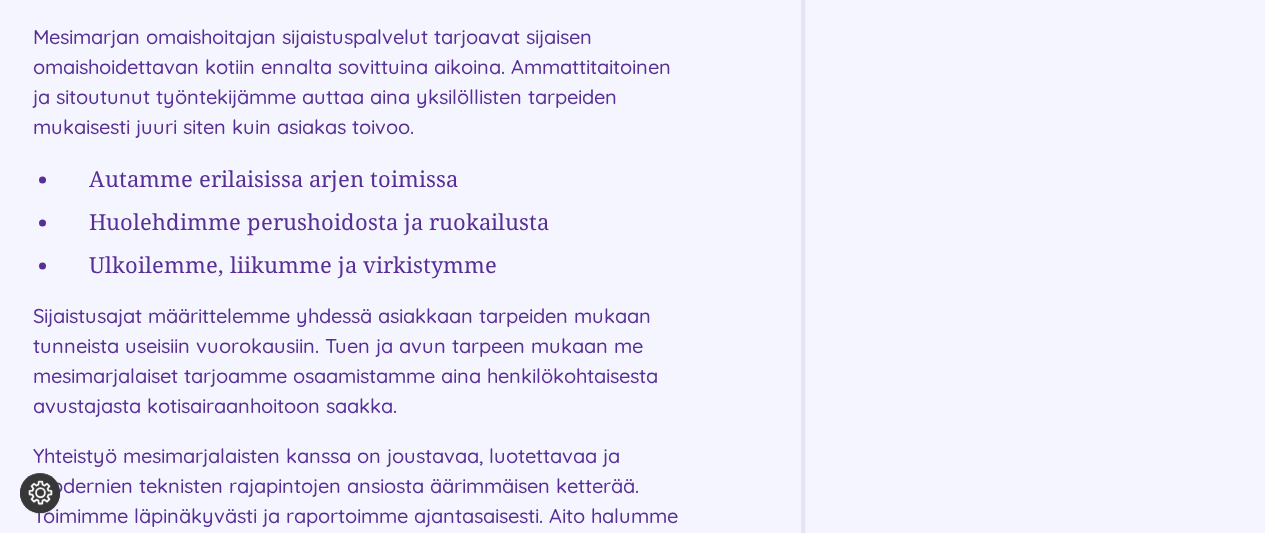 scroll, scrollTop: 2045, scrollLeft: 0, axis: vertical 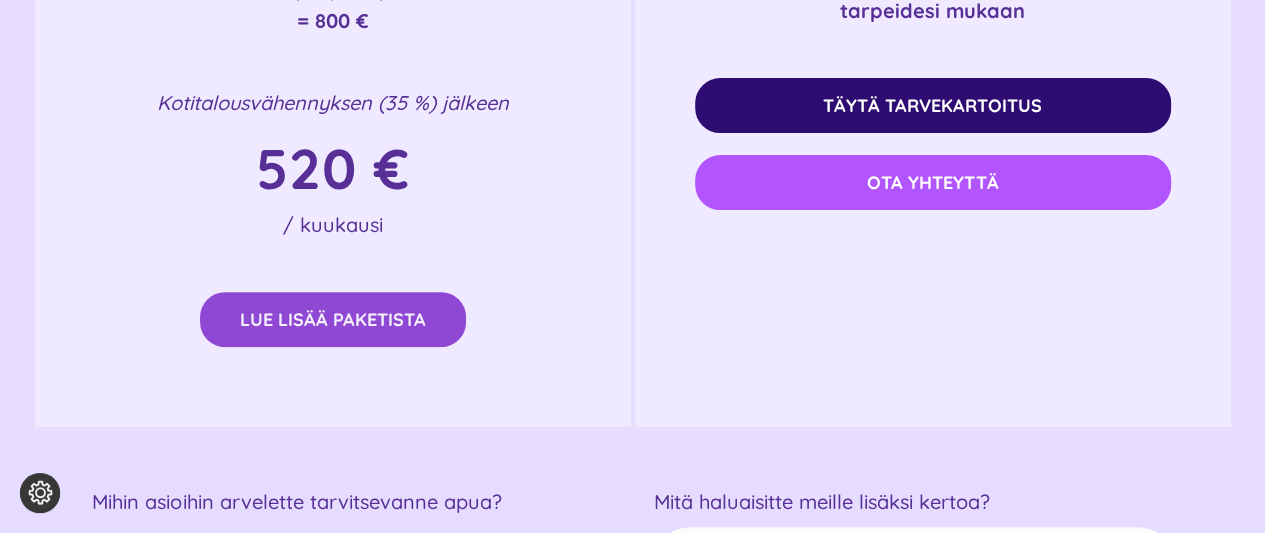 click on "Lue lisää paketista" at bounding box center (333, 319) 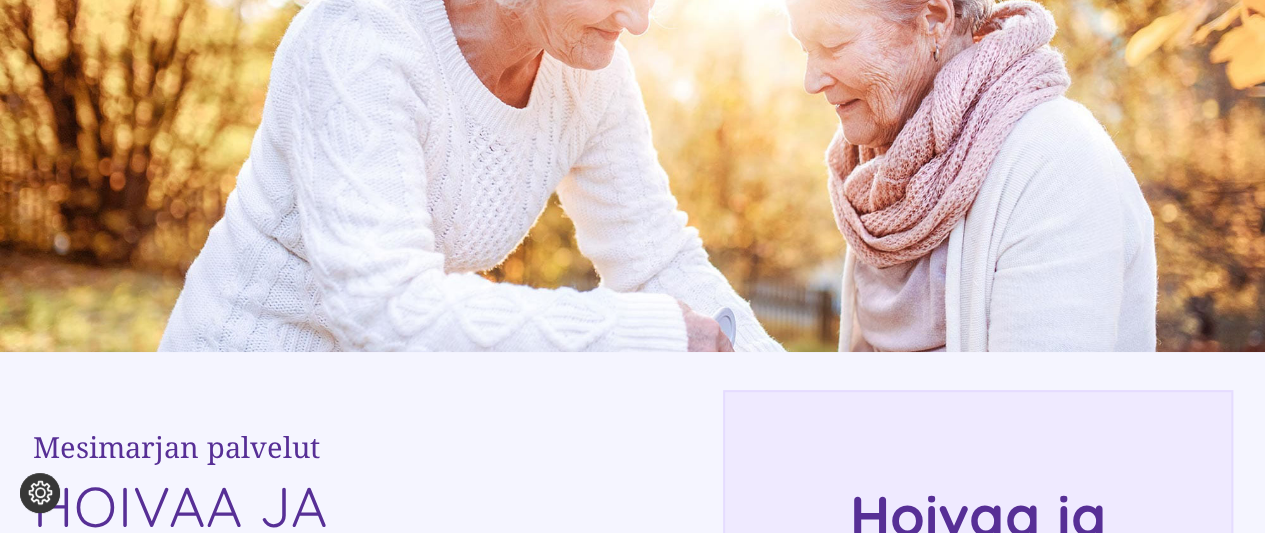 scroll, scrollTop: 155, scrollLeft: 0, axis: vertical 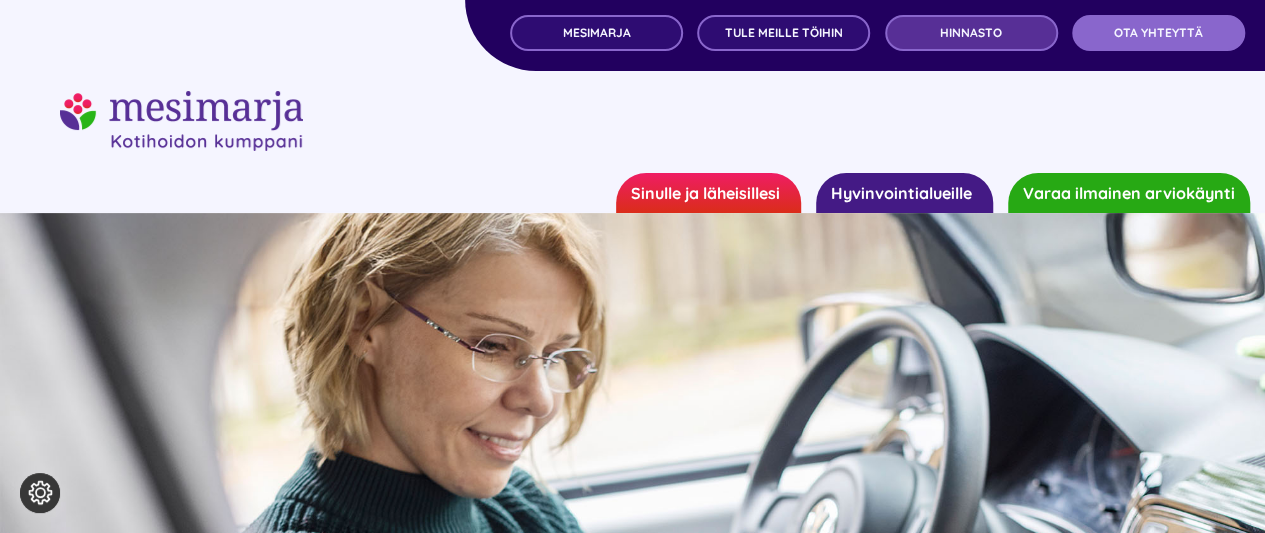 click on "Hinnasto" at bounding box center [971, 33] 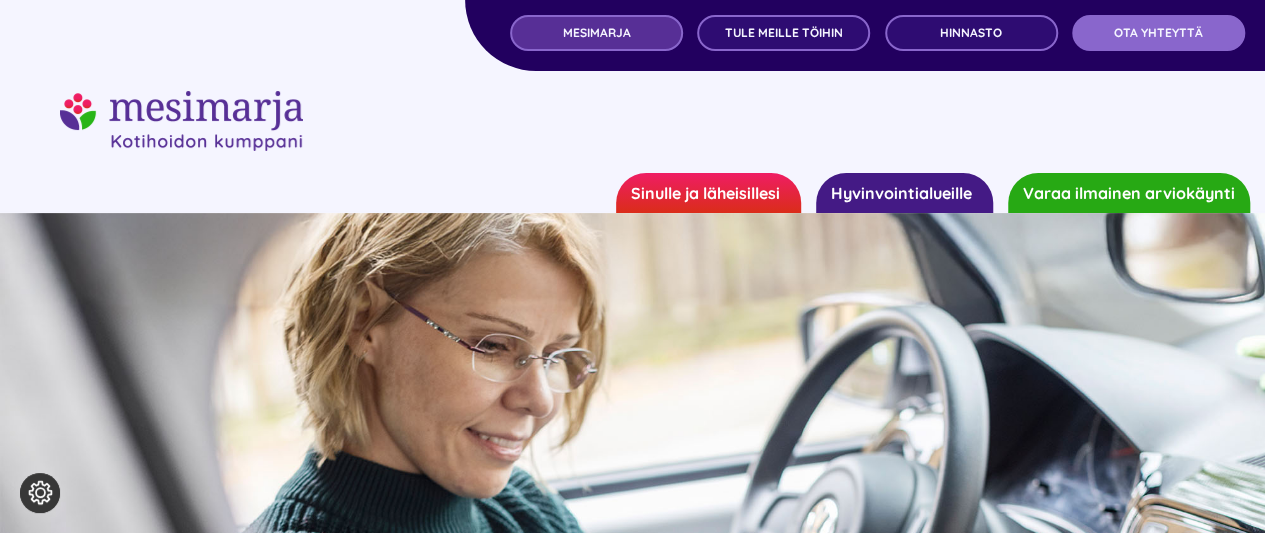 click on "MESIMARJA" at bounding box center (596, 33) 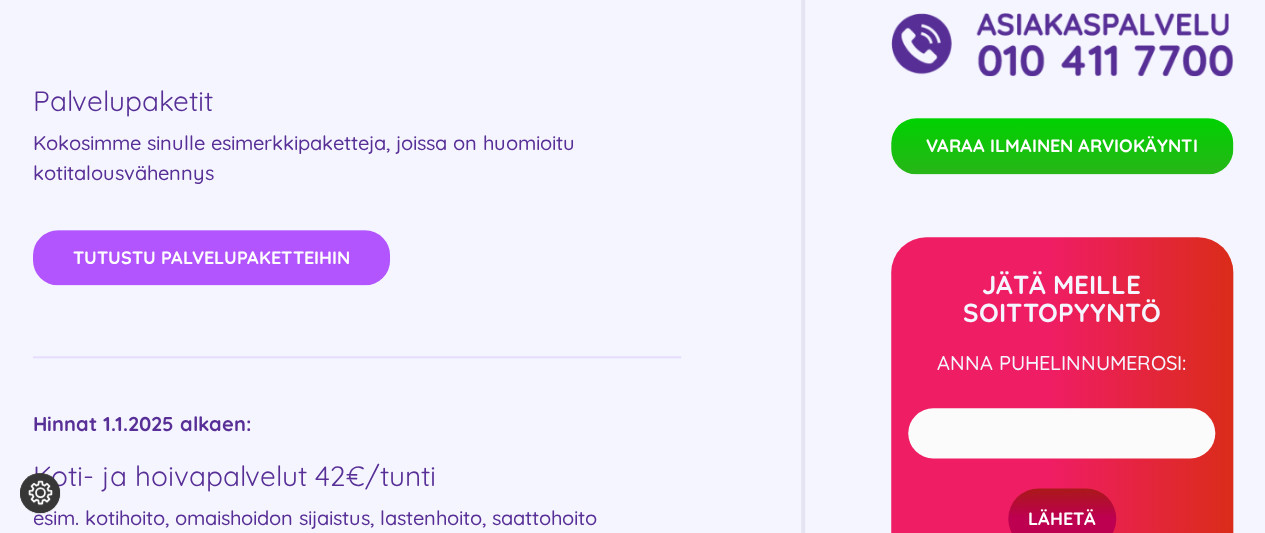 scroll, scrollTop: 983, scrollLeft: 0, axis: vertical 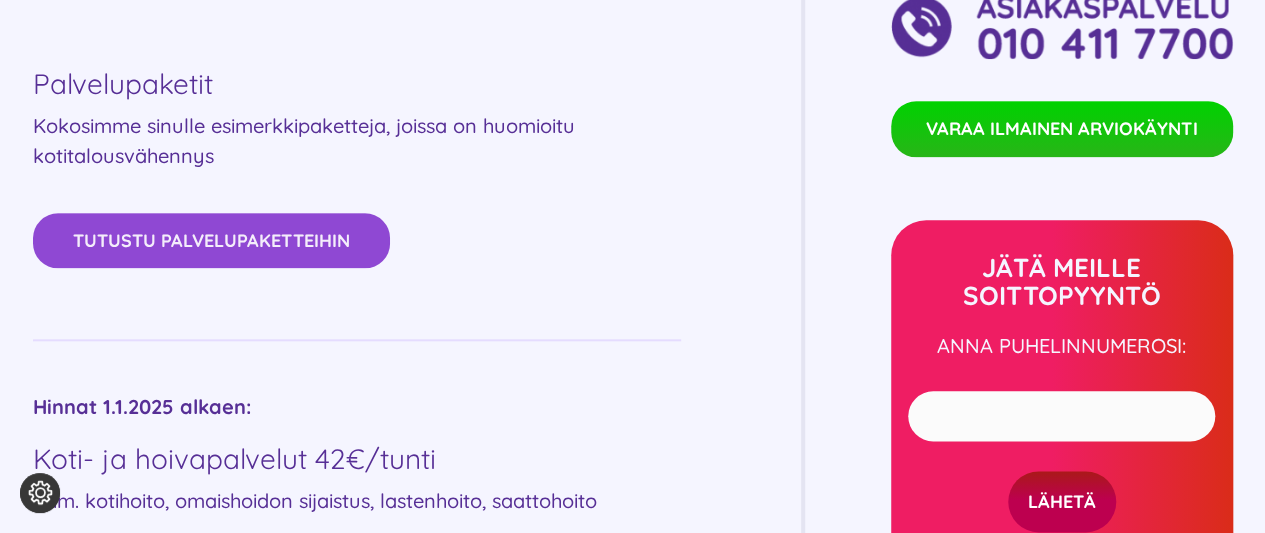 click on "Tutustu palvelupaketteihin" at bounding box center [211, 240] 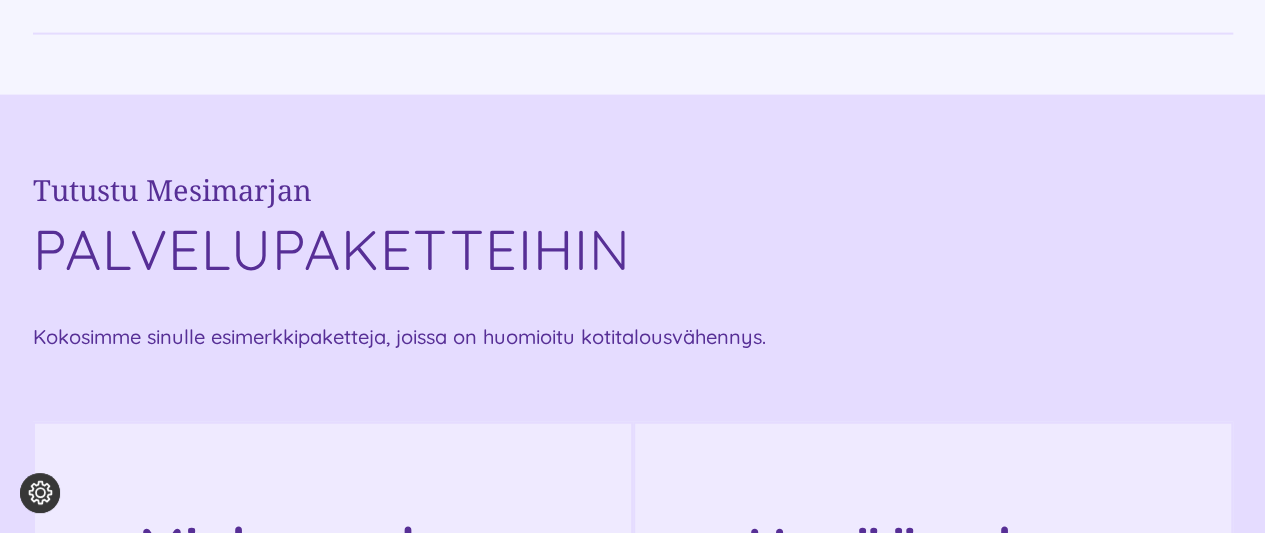 scroll, scrollTop: 2235, scrollLeft: 0, axis: vertical 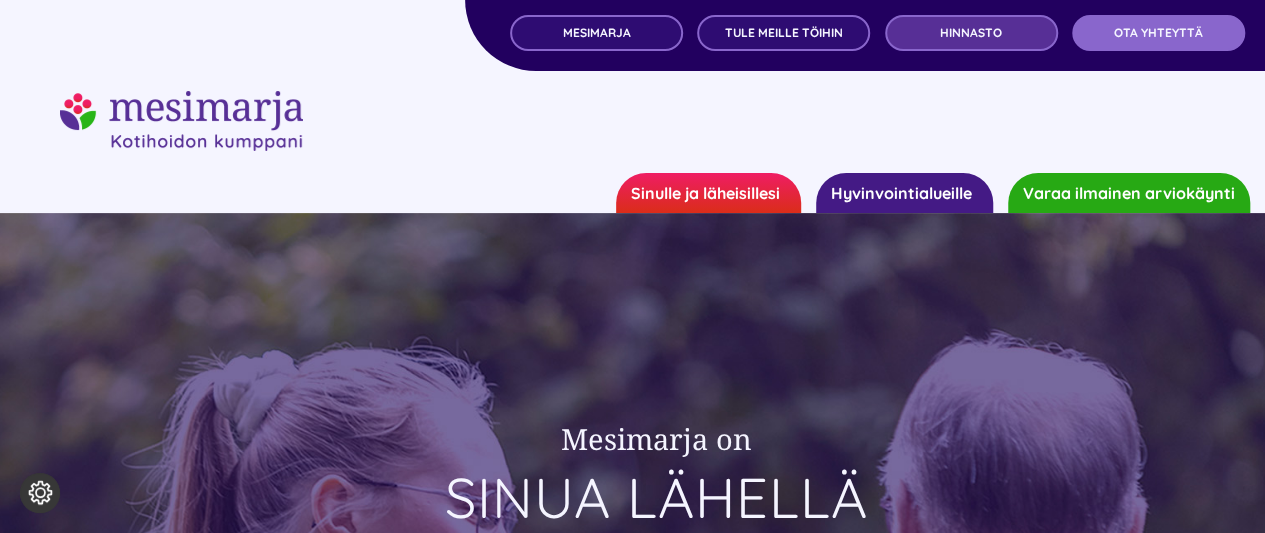 click on "Hinnasto" at bounding box center [971, 33] 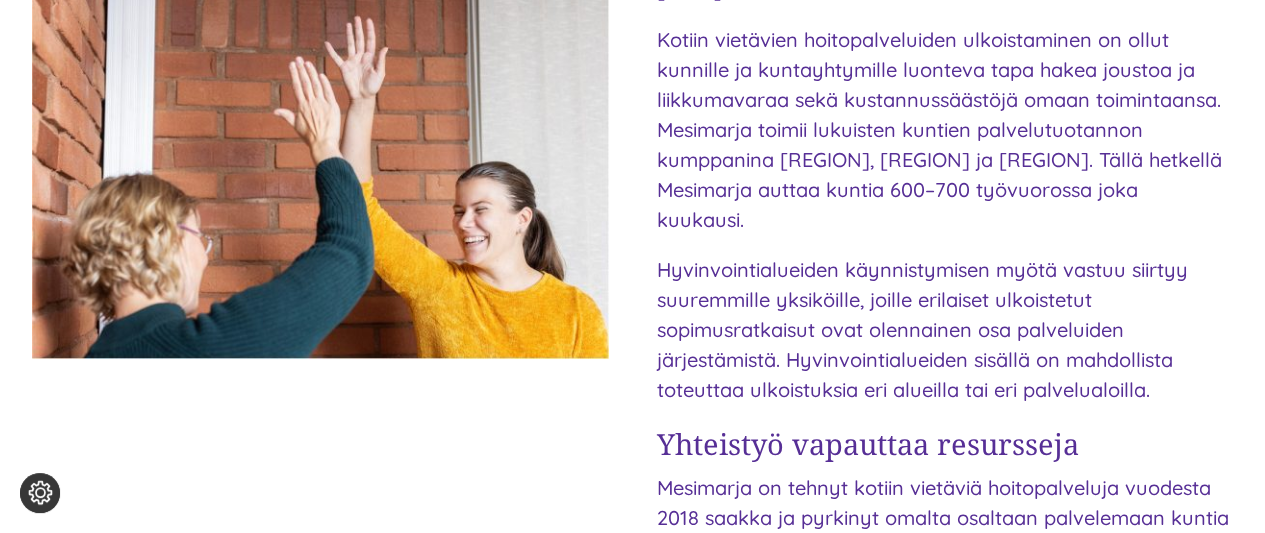 scroll, scrollTop: 500, scrollLeft: 0, axis: vertical 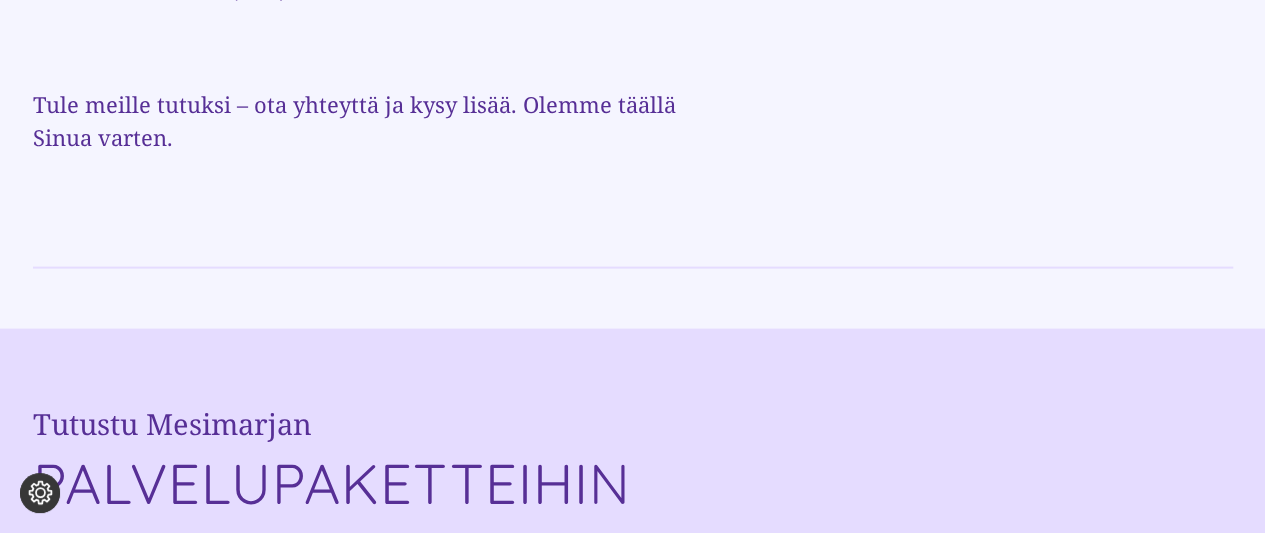 click on "Tule meille tutuksi – ota yhteyttä ja kysy lisää. Olemme täällä Sinua varten." at bounding box center (357, 121) 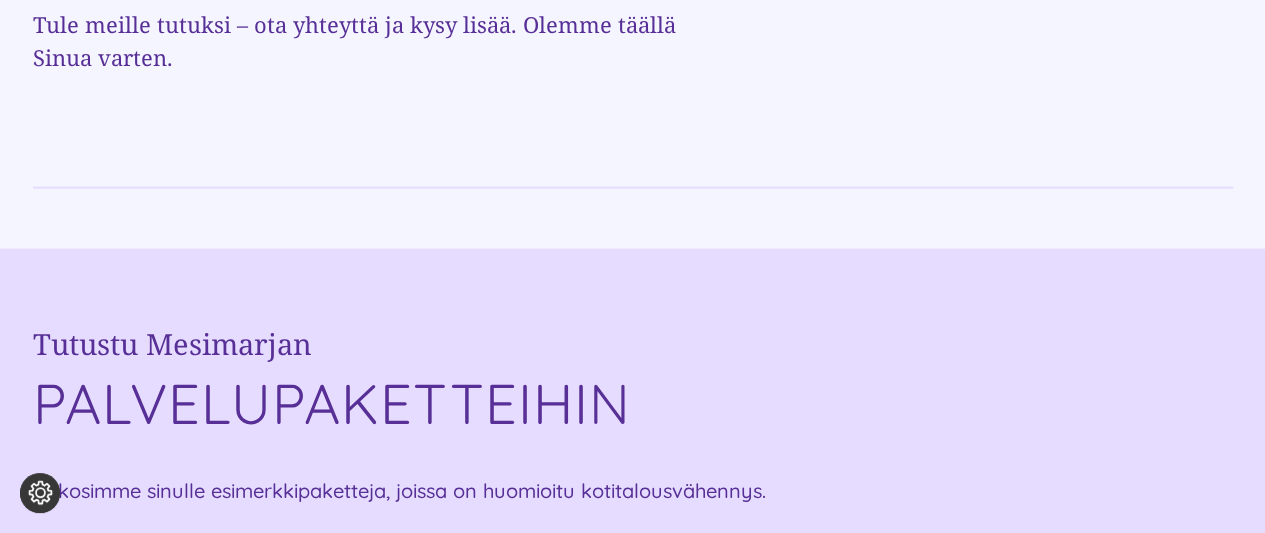 scroll, scrollTop: 2249, scrollLeft: 0, axis: vertical 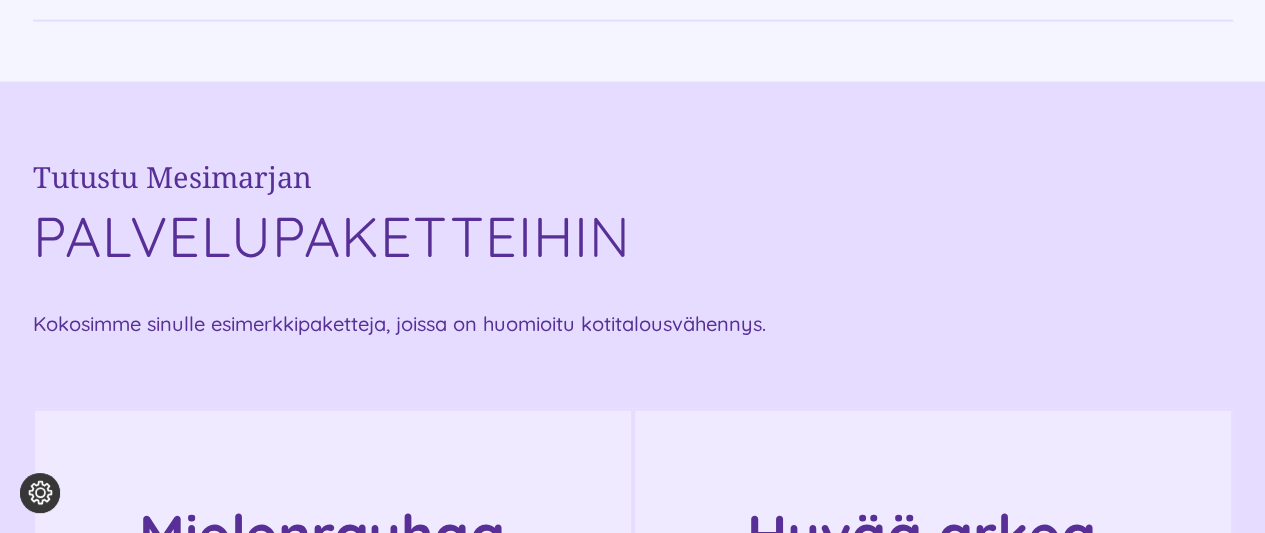click on "Jaa" at bounding box center [633, -14] 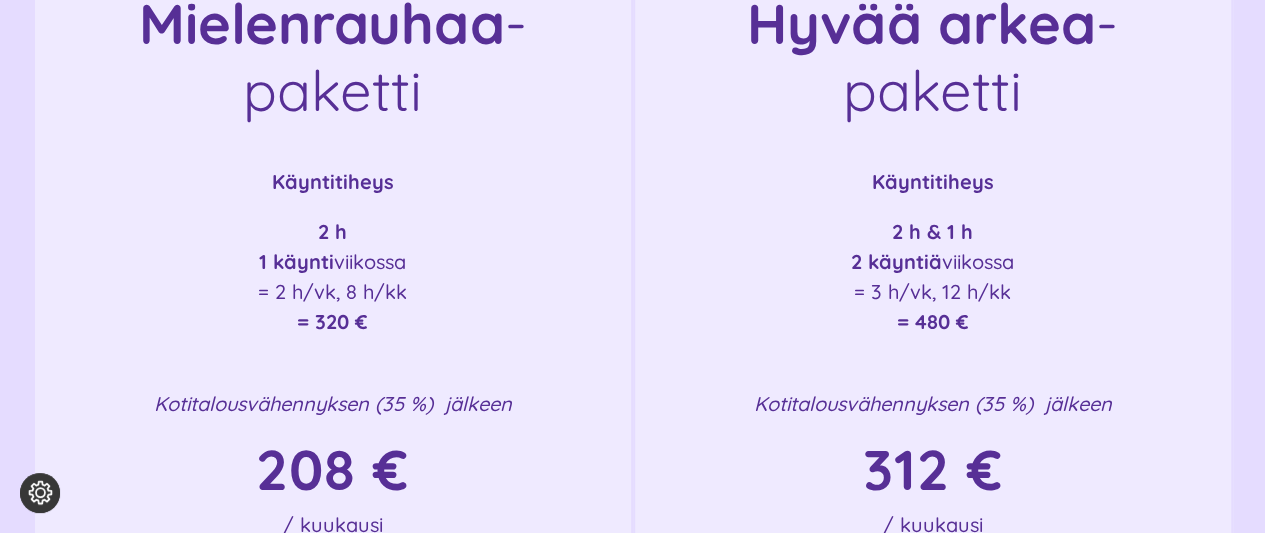 scroll, scrollTop: 2760, scrollLeft: 0, axis: vertical 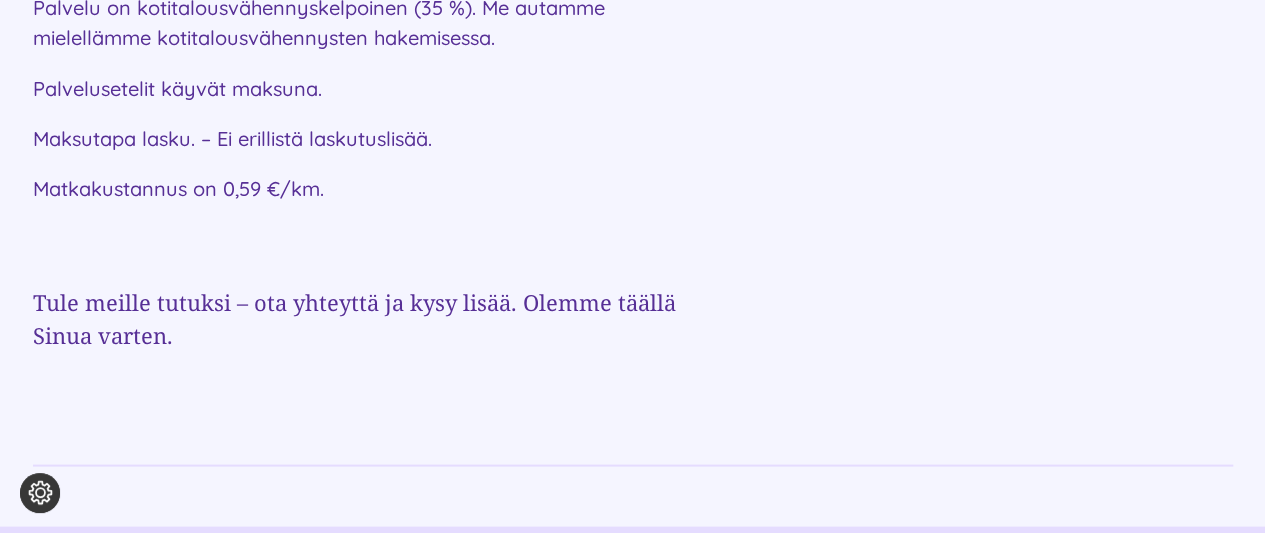 drag, startPoint x: 877, startPoint y: 27, endPoint x: 893, endPoint y: -13, distance: 43.081318 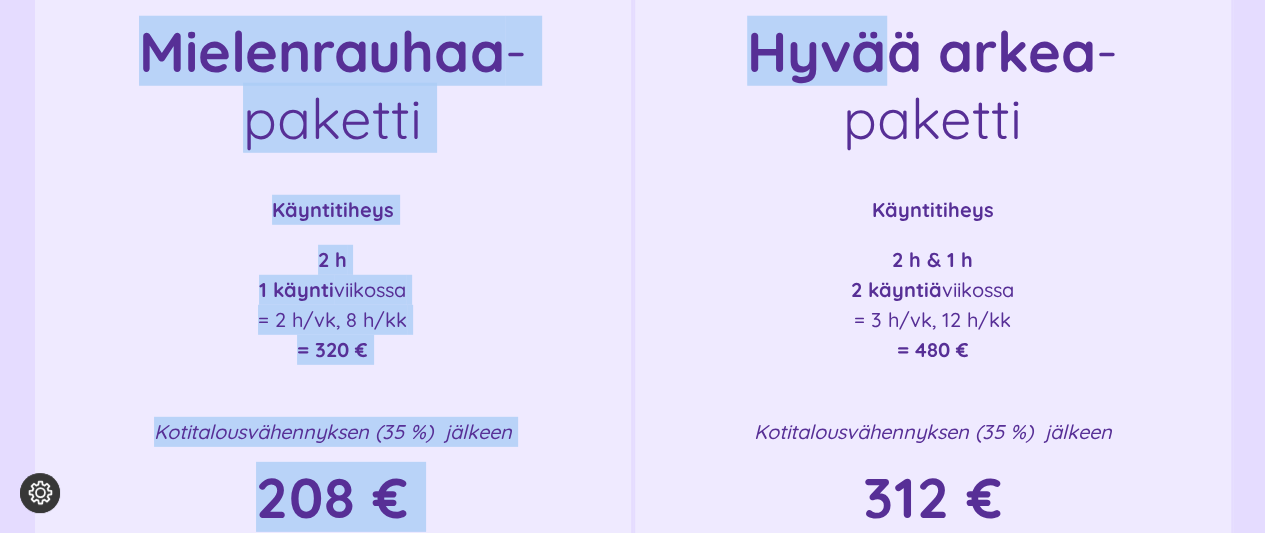 scroll, scrollTop: 2768, scrollLeft: 0, axis: vertical 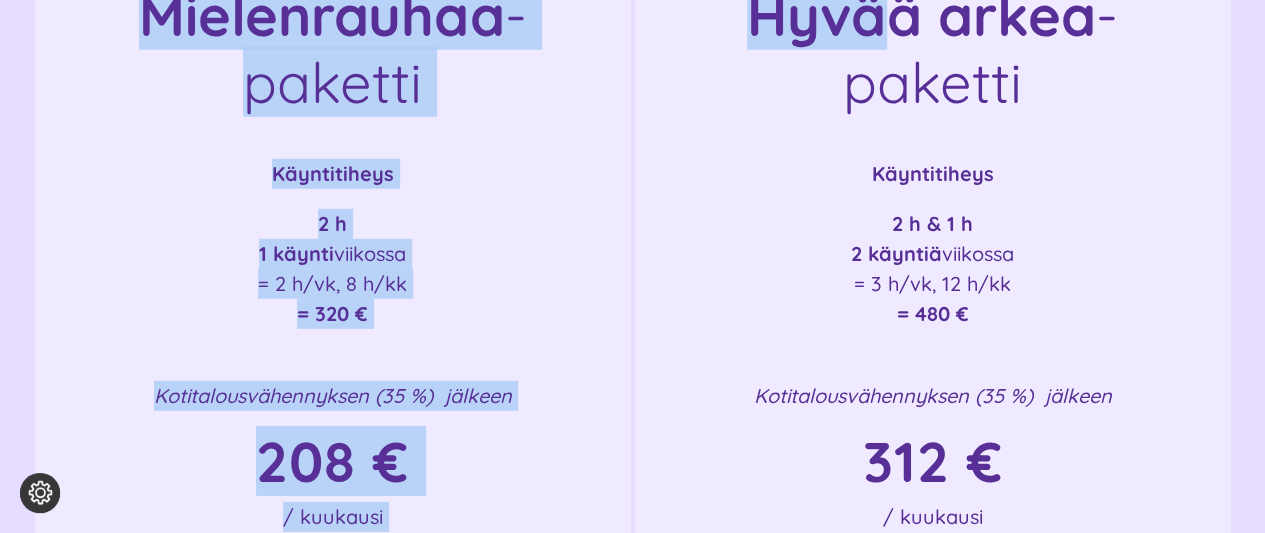 click on "Käyntitiheys" at bounding box center (333, 174) 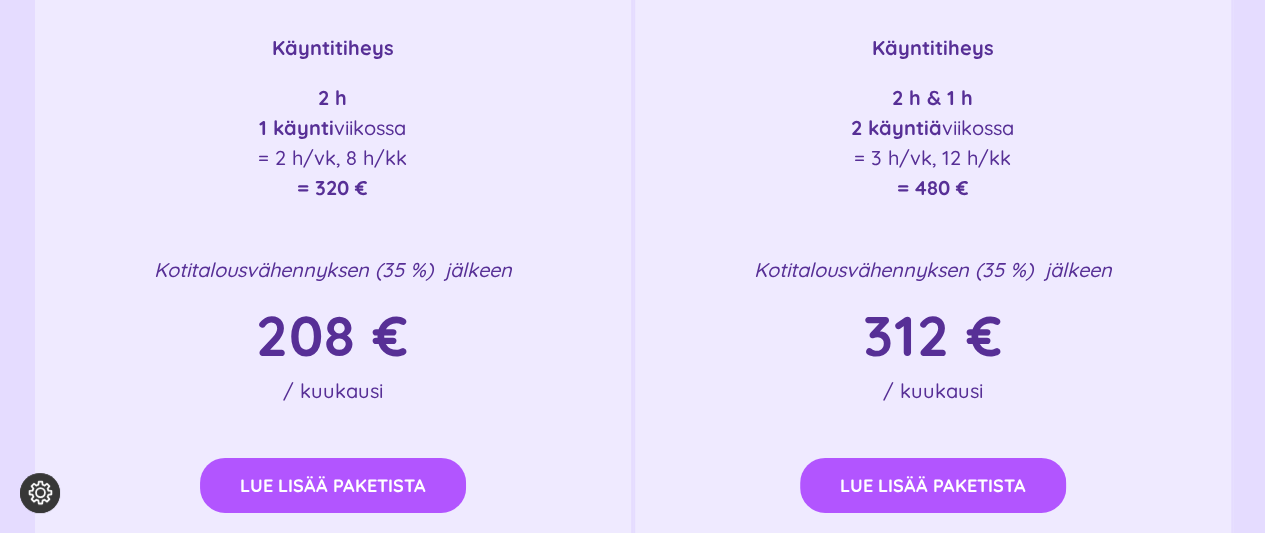 scroll, scrollTop: 2895, scrollLeft: 0, axis: vertical 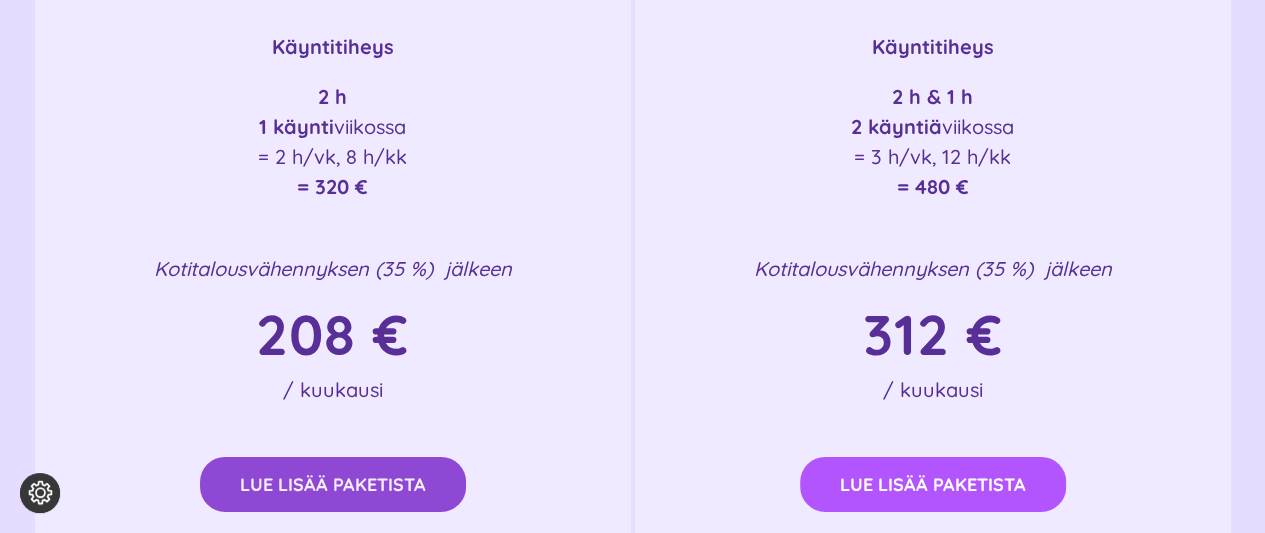 click on "Lue lisää paketista" at bounding box center [333, 484] 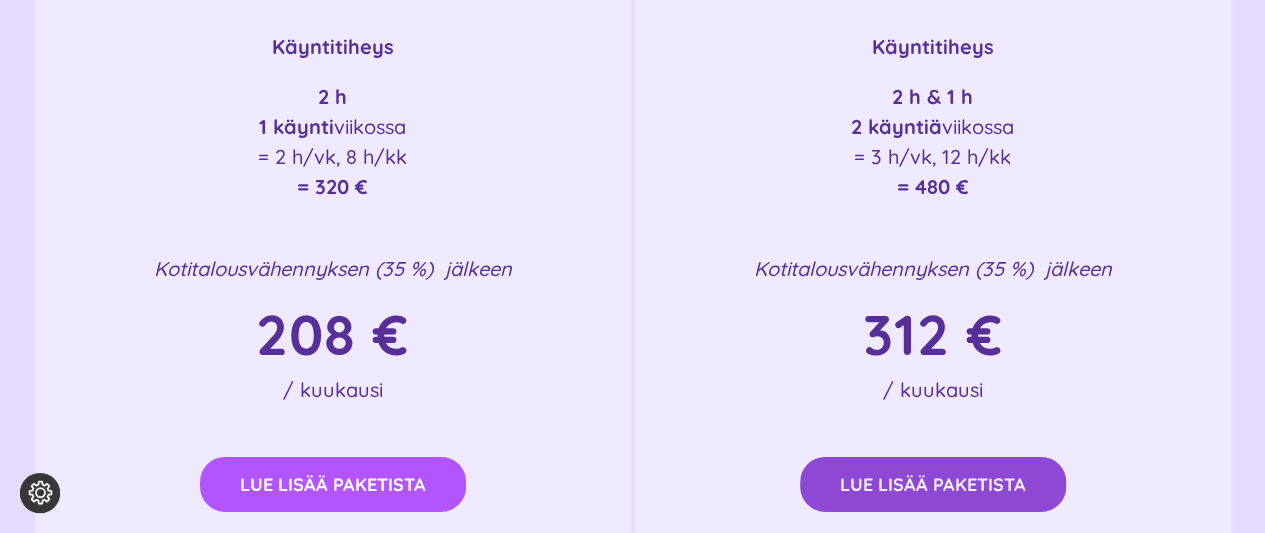 click on "Lue lisää paketista" at bounding box center (933, 484) 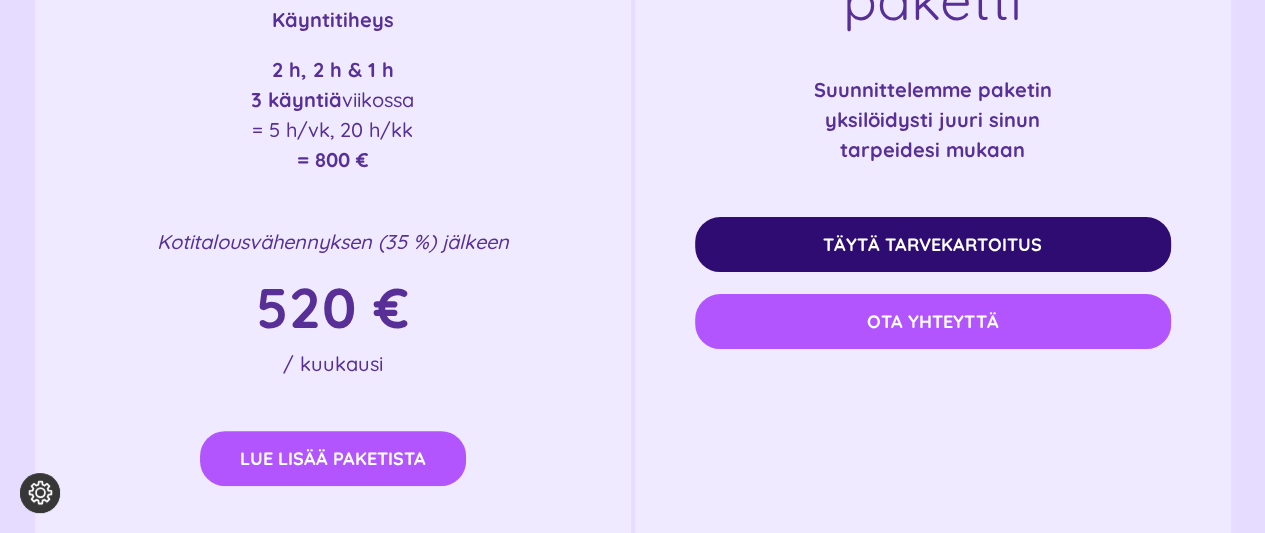 scroll, scrollTop: 3888, scrollLeft: 0, axis: vertical 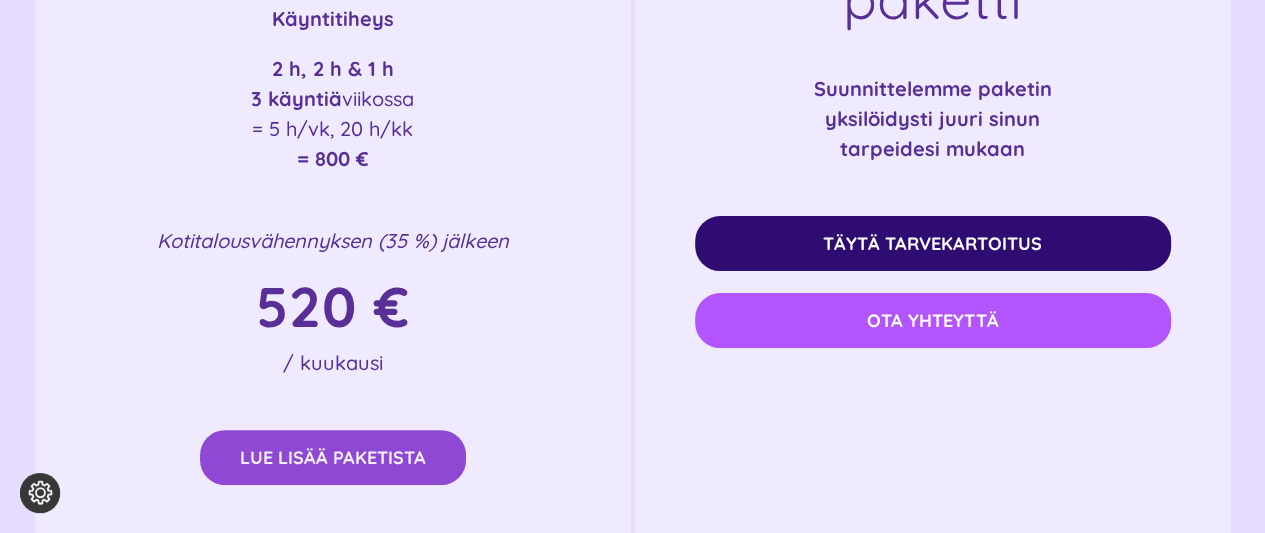 click on "Lue lisää paketista" at bounding box center [333, 457] 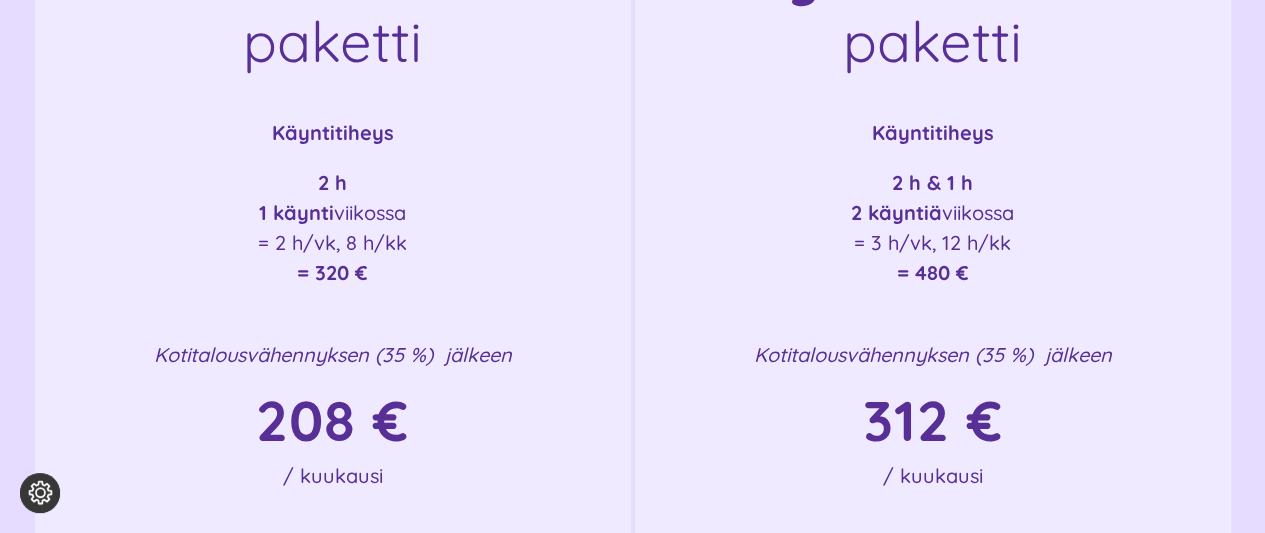 scroll, scrollTop: 2833, scrollLeft: 0, axis: vertical 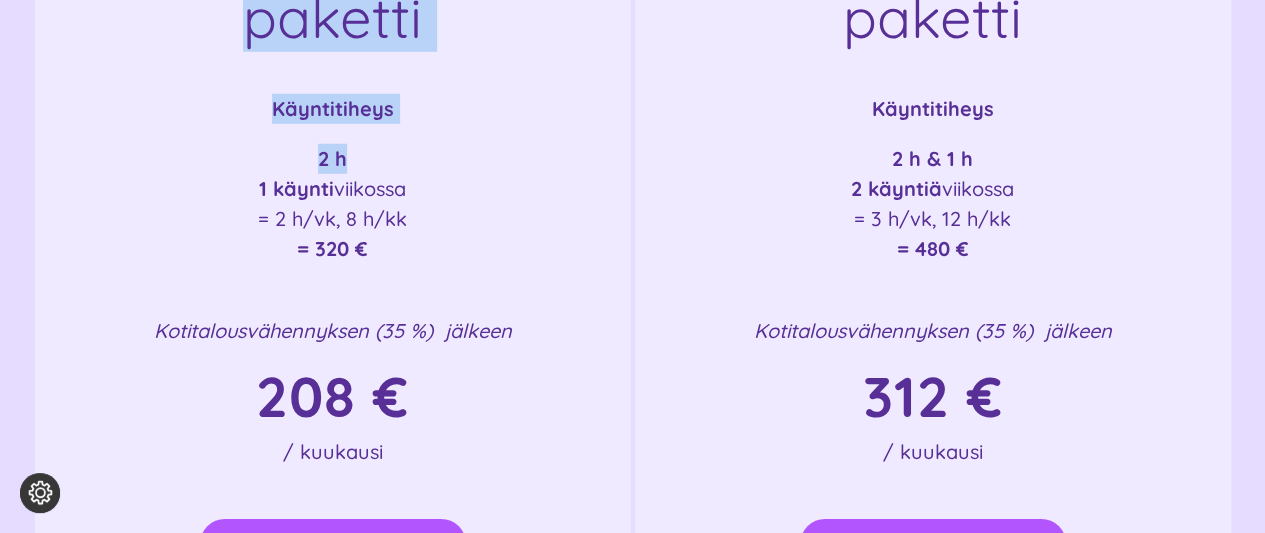drag, startPoint x: 494, startPoint y: 169, endPoint x: 502, endPoint y: -75, distance: 244.13112 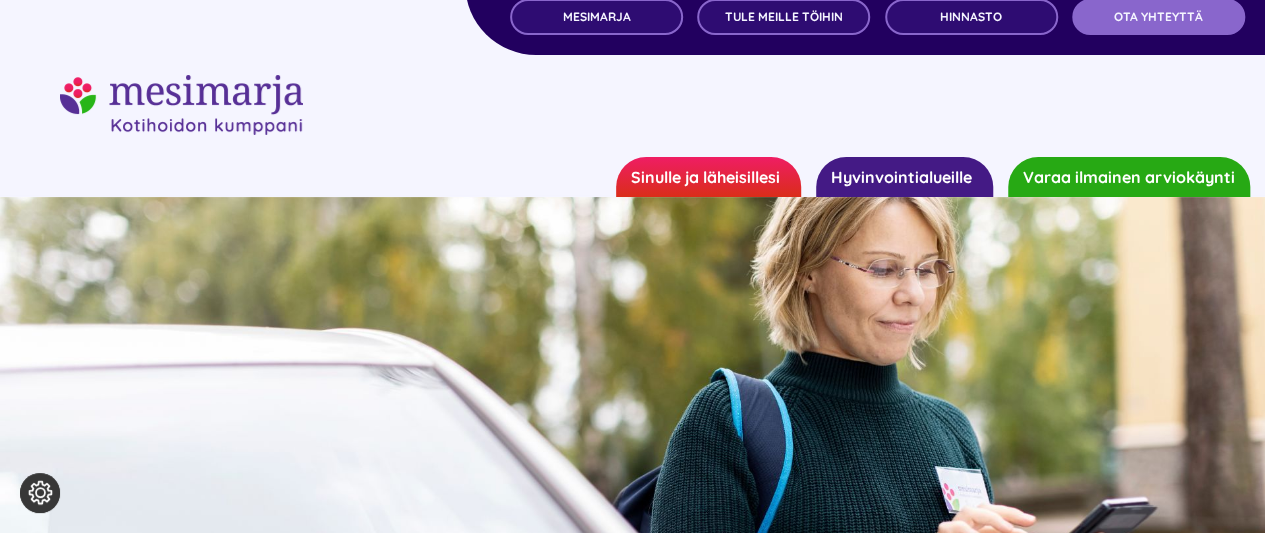scroll, scrollTop: 0, scrollLeft: 0, axis: both 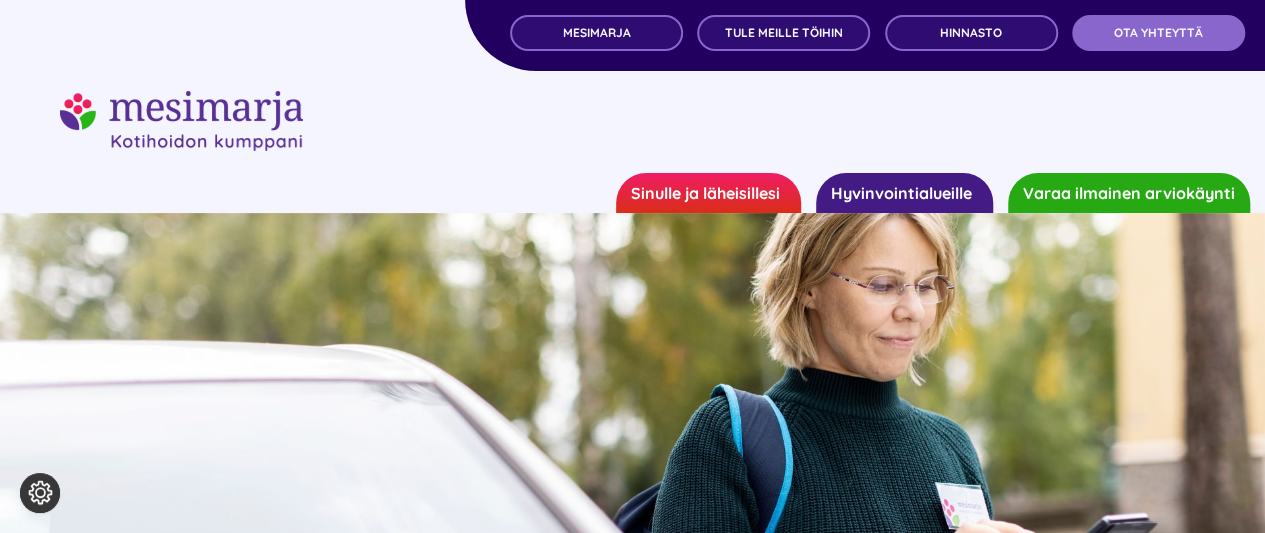 click on "Sinulle ja läheisillesi" at bounding box center [708, 193] 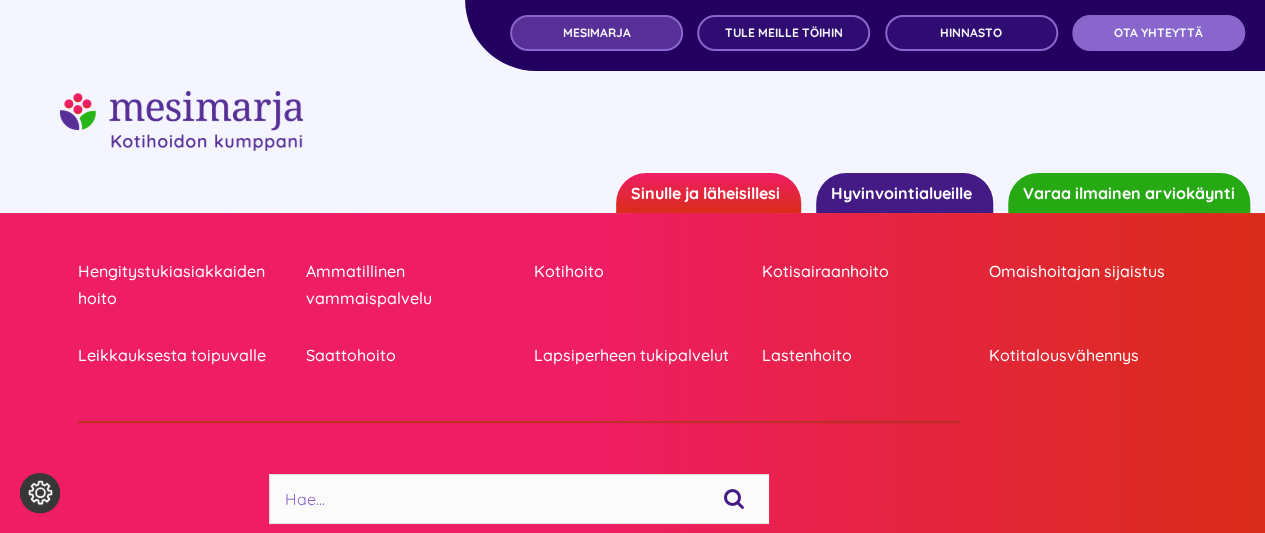 click on "MESIMARJA" at bounding box center (596, 33) 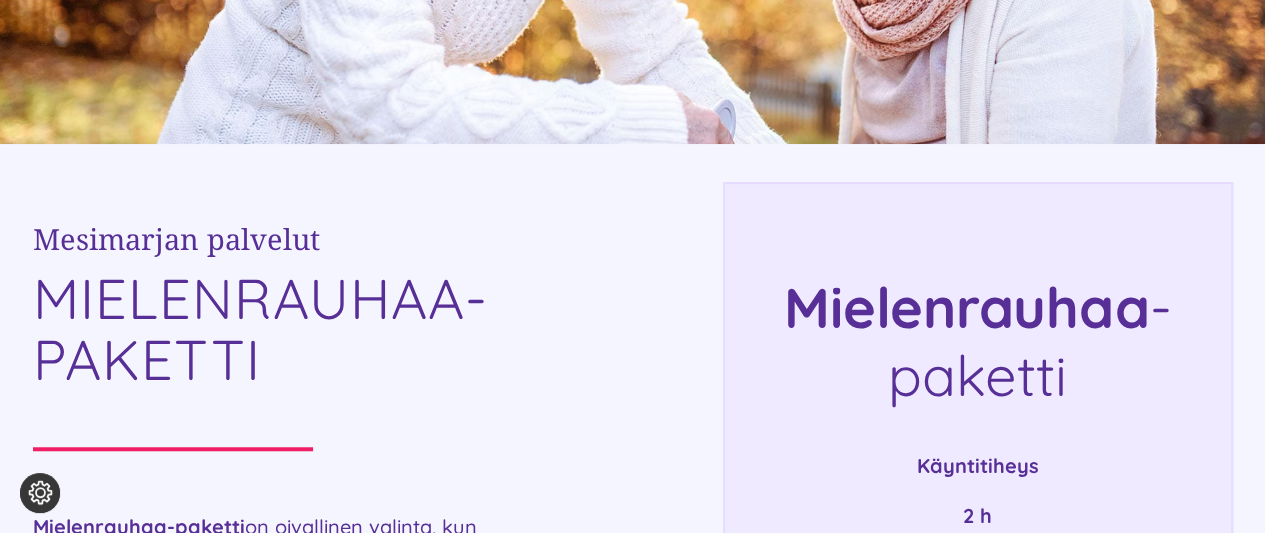 scroll, scrollTop: 452, scrollLeft: 0, axis: vertical 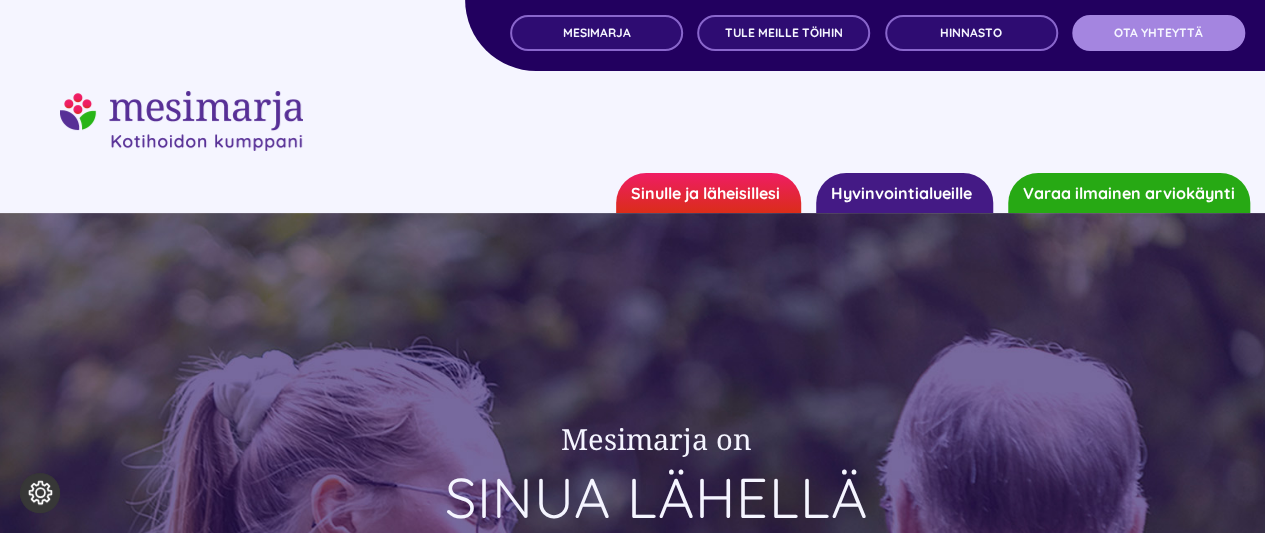 click on "OTA YHTEYTTÄ" at bounding box center (1158, 33) 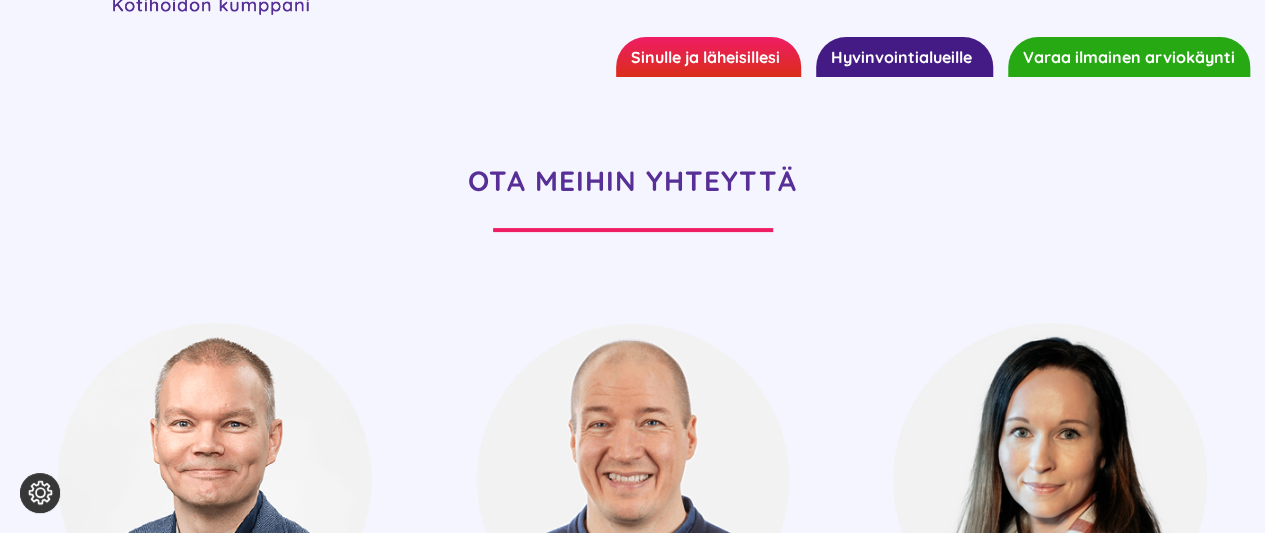 scroll, scrollTop: 0, scrollLeft: 0, axis: both 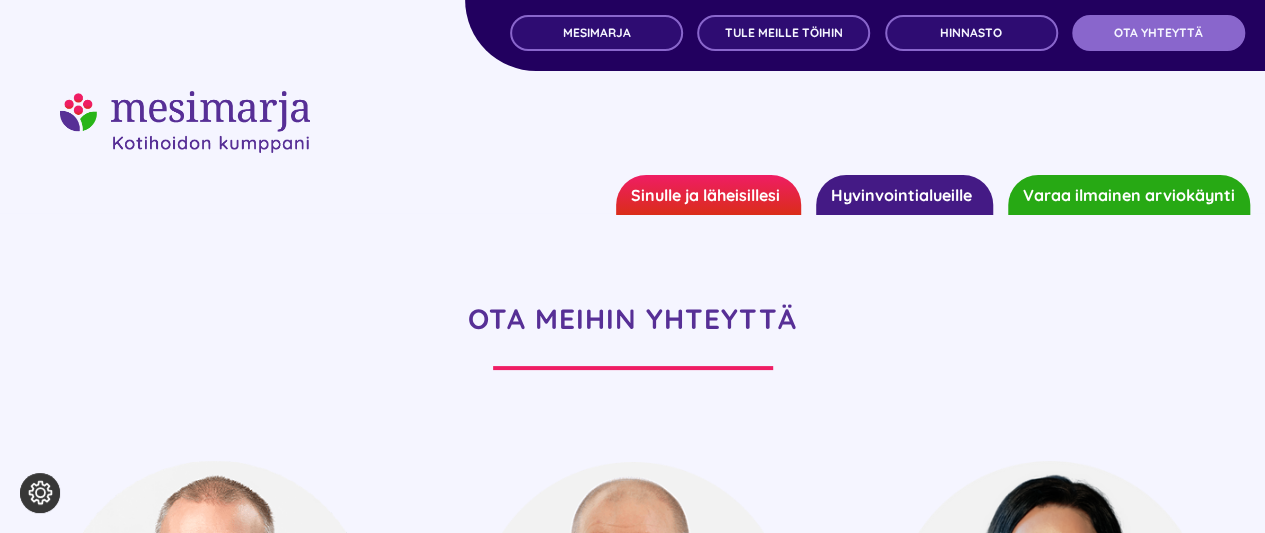 click on "Varaa ilmainen arviokäynti" at bounding box center [1129, 195] 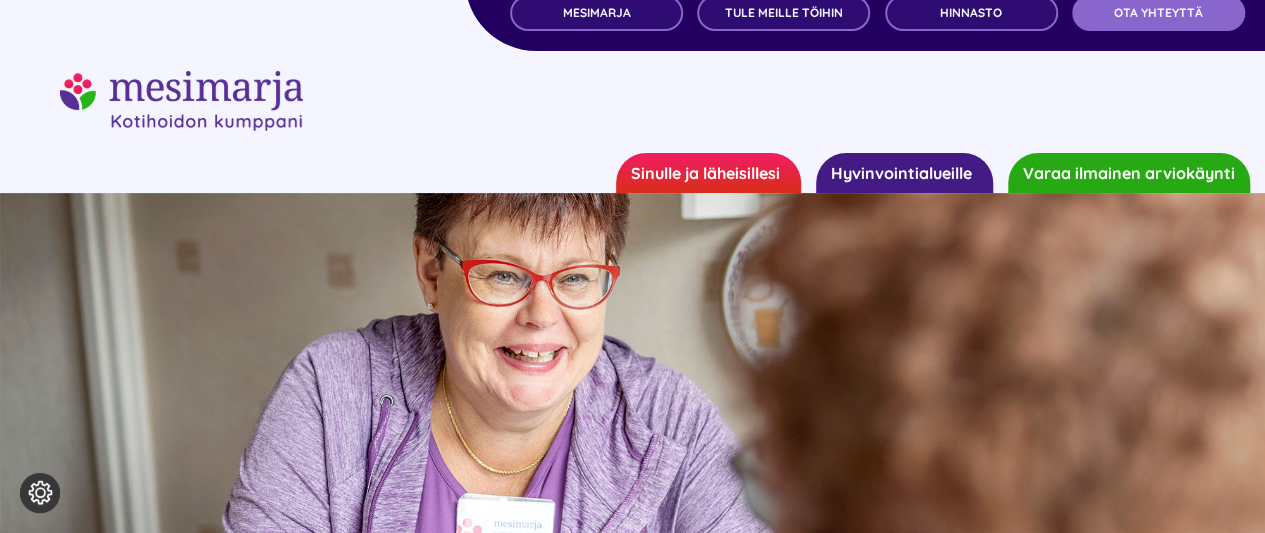 scroll, scrollTop: 0, scrollLeft: 0, axis: both 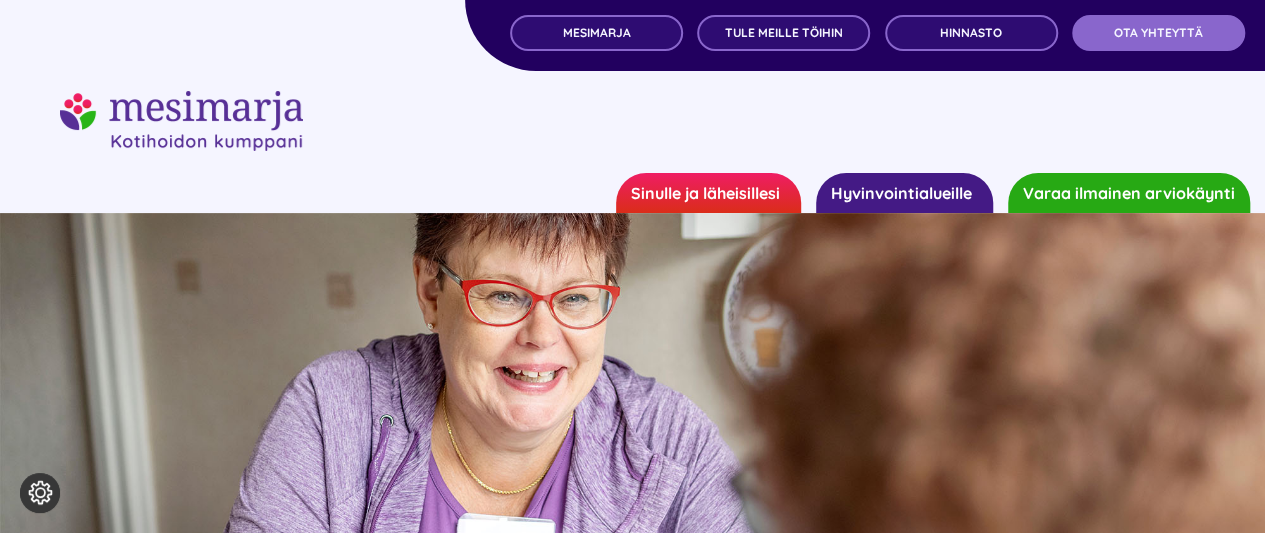 click on "Hyvinvointialueille" at bounding box center [904, 193] 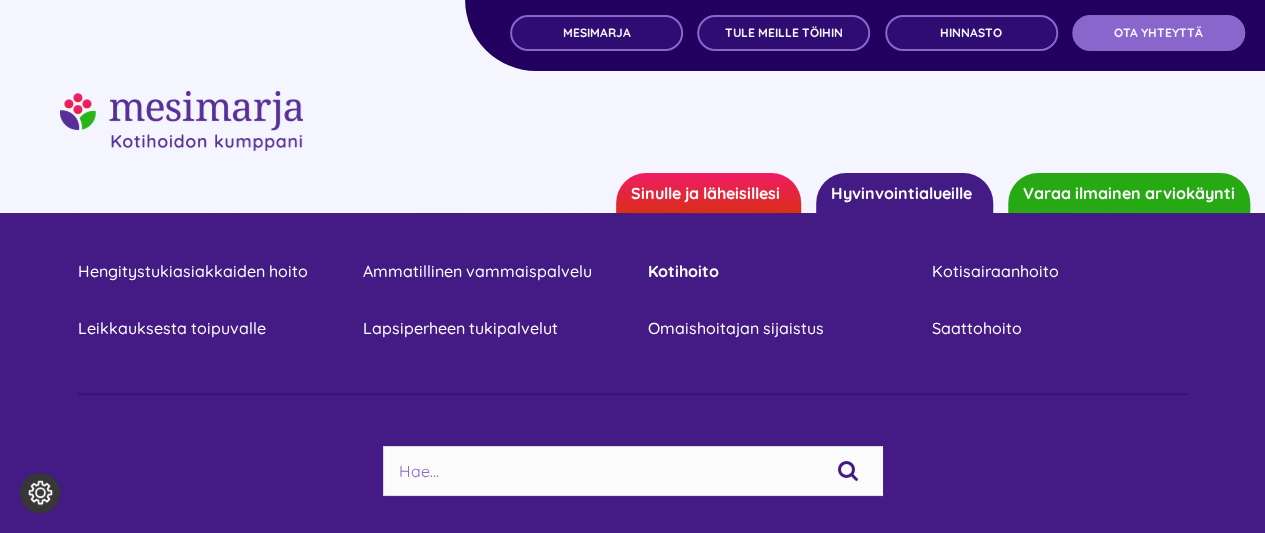 click on "Kotihoito" at bounding box center (775, 271) 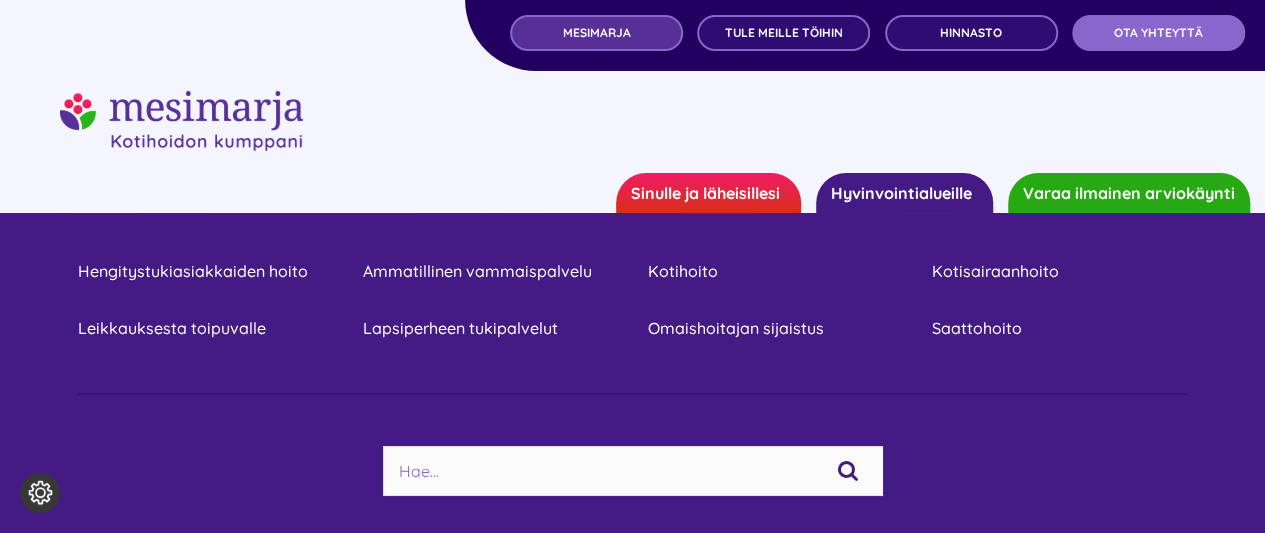 click on "MESIMARJA" at bounding box center (596, 33) 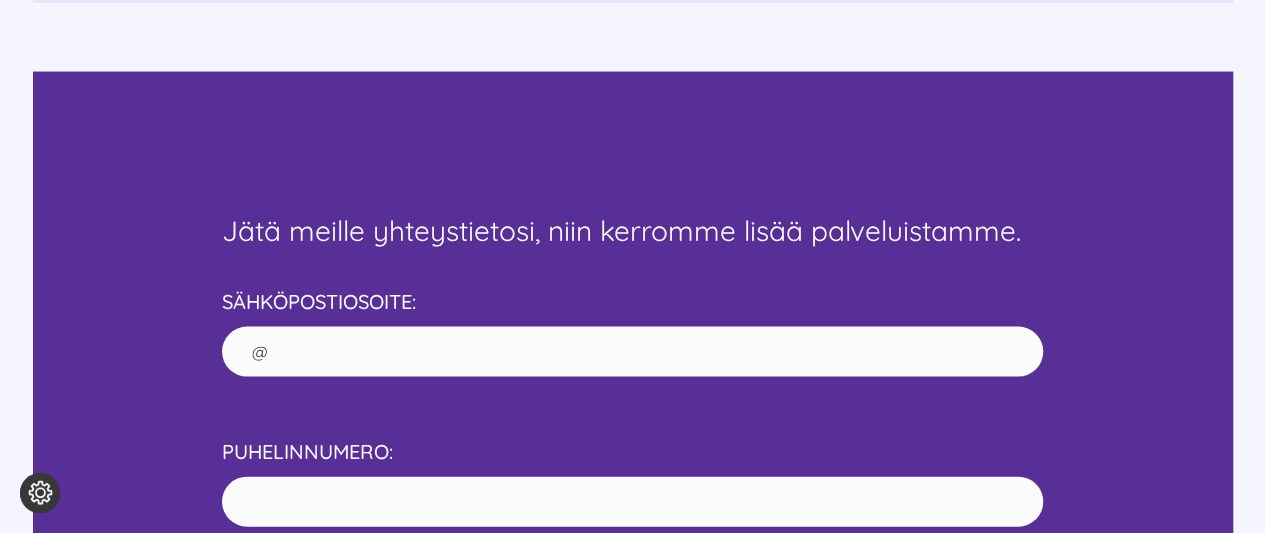 scroll, scrollTop: 1993, scrollLeft: 0, axis: vertical 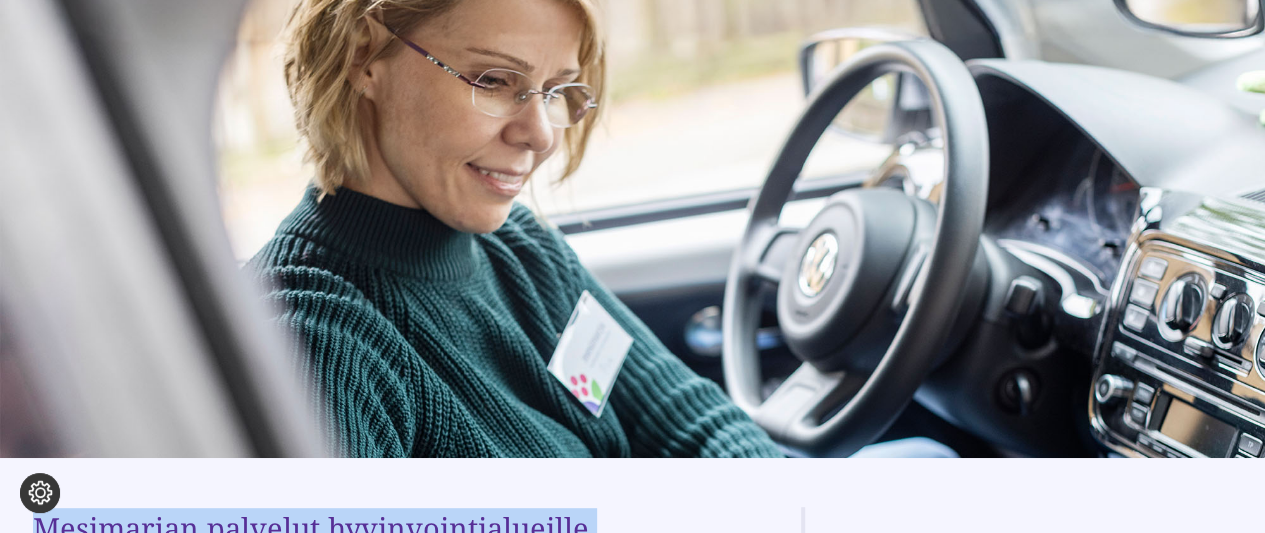 drag, startPoint x: 690, startPoint y: 269, endPoint x: 682, endPoint y: 321, distance: 52.611786 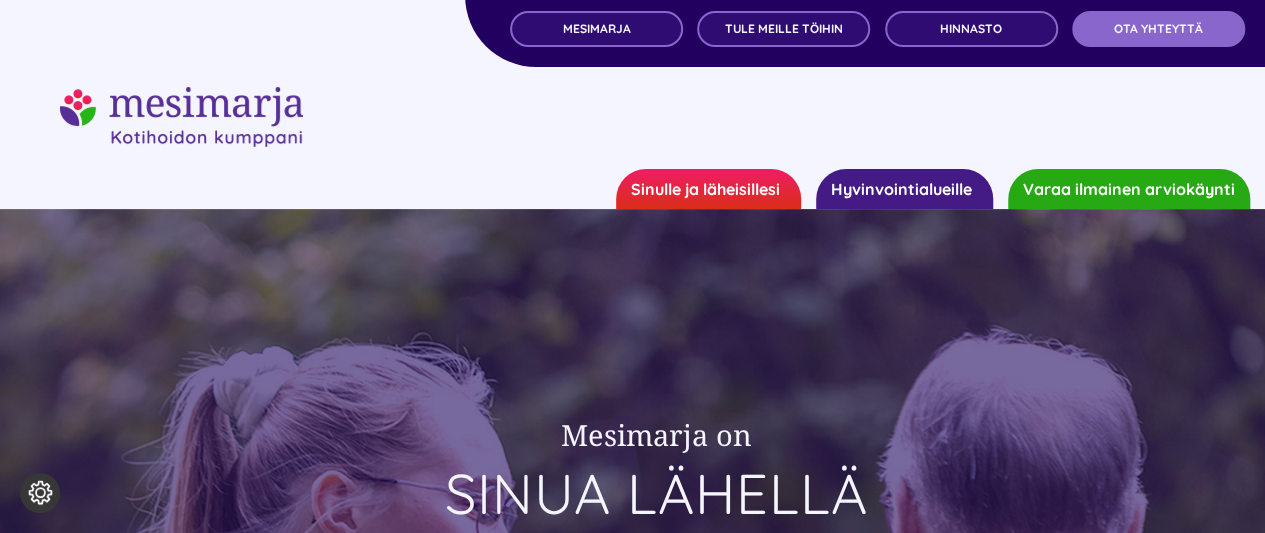 scroll, scrollTop: 0, scrollLeft: 0, axis: both 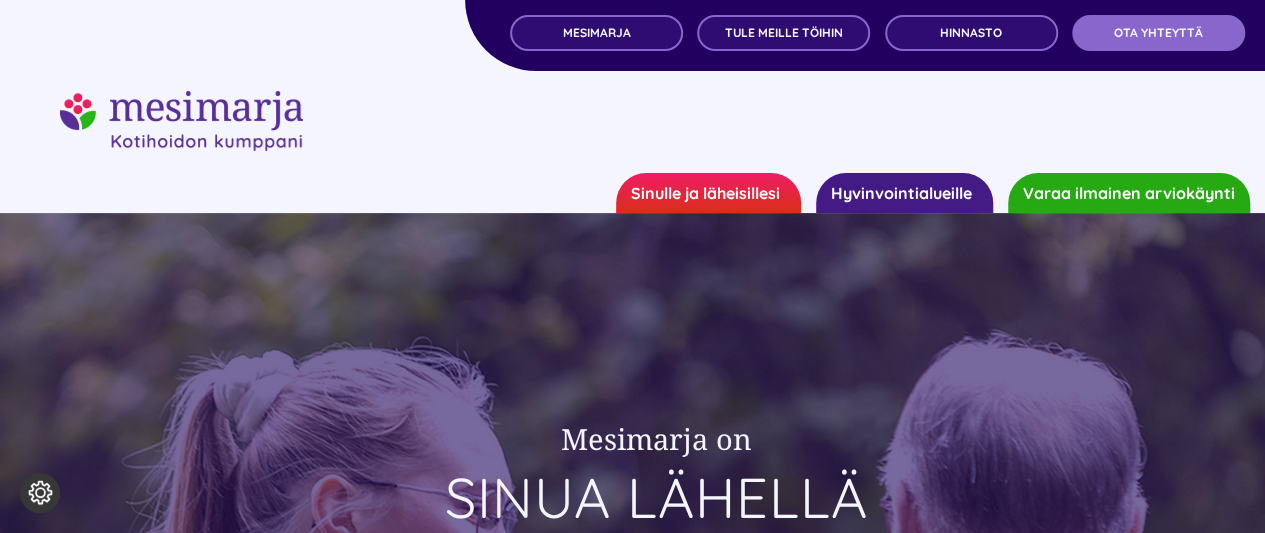 click on "Sinulle ja läheisillesi" at bounding box center [708, 193] 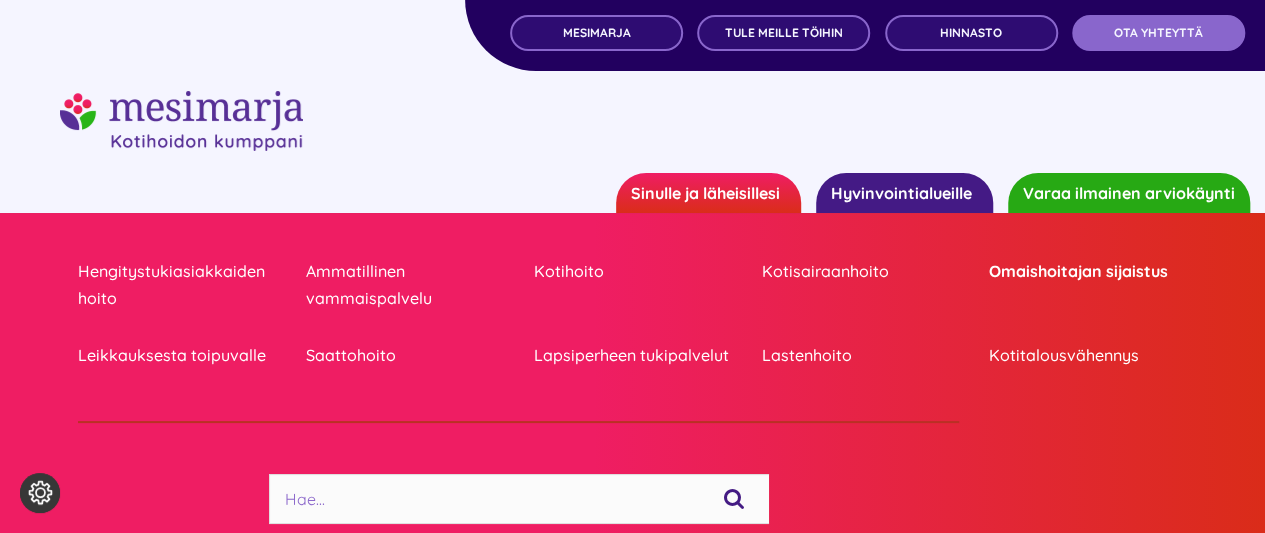 click on "Omaishoitajan sijaistus" at bounding box center [1088, 271] 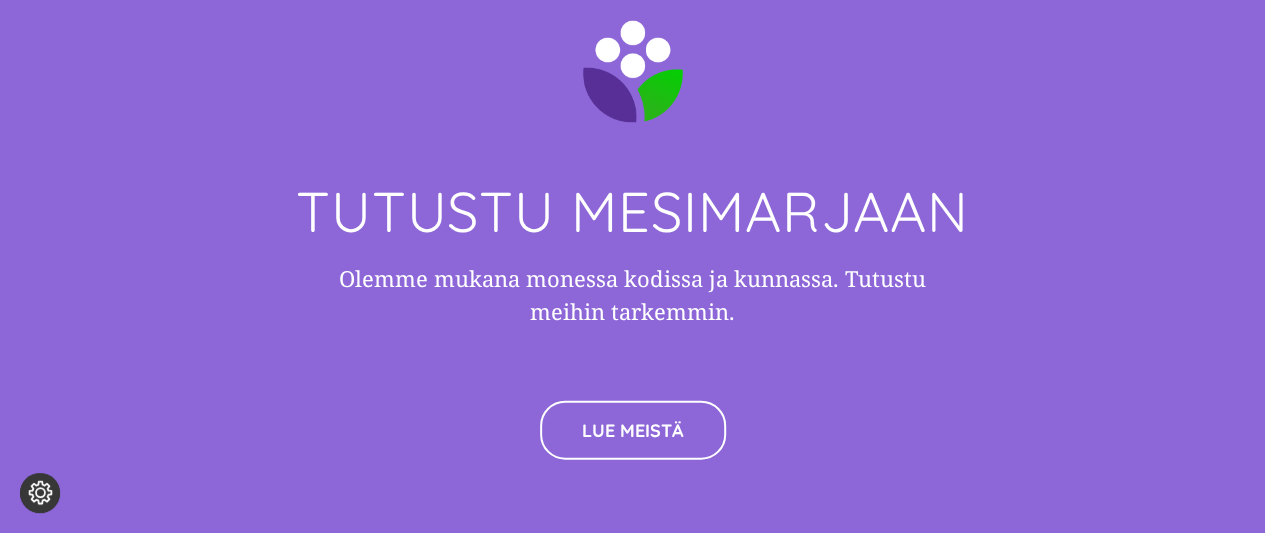 scroll, scrollTop: 5939, scrollLeft: 0, axis: vertical 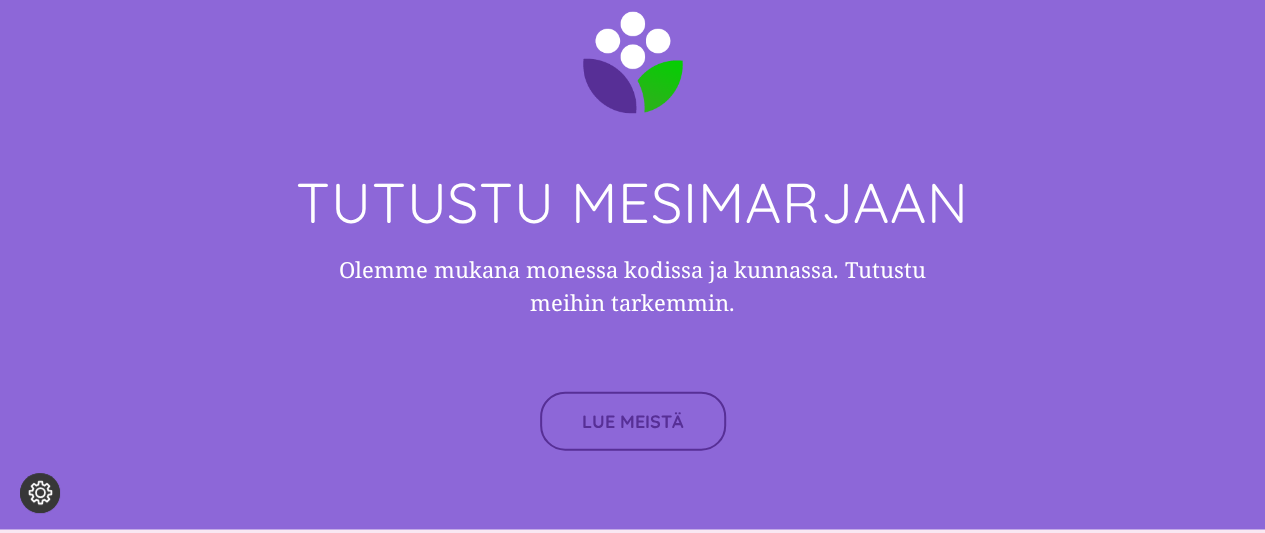 click on "LUE MEISTÄ" at bounding box center (633, 421) 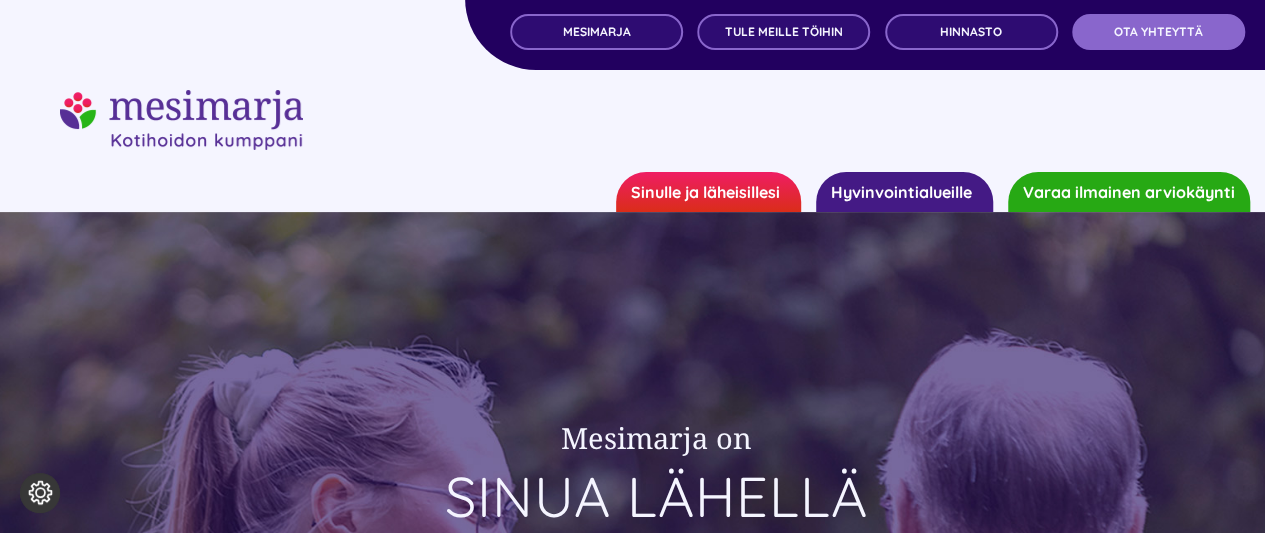 scroll, scrollTop: 0, scrollLeft: 0, axis: both 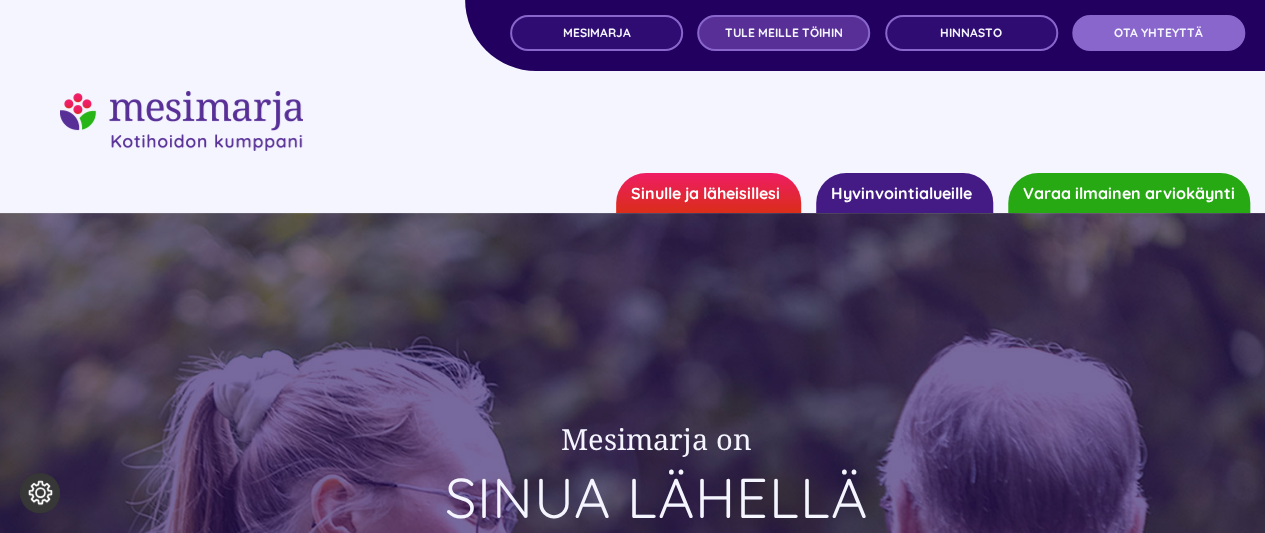 click on "TULE MEILLE TÖIHIN" at bounding box center (784, 33) 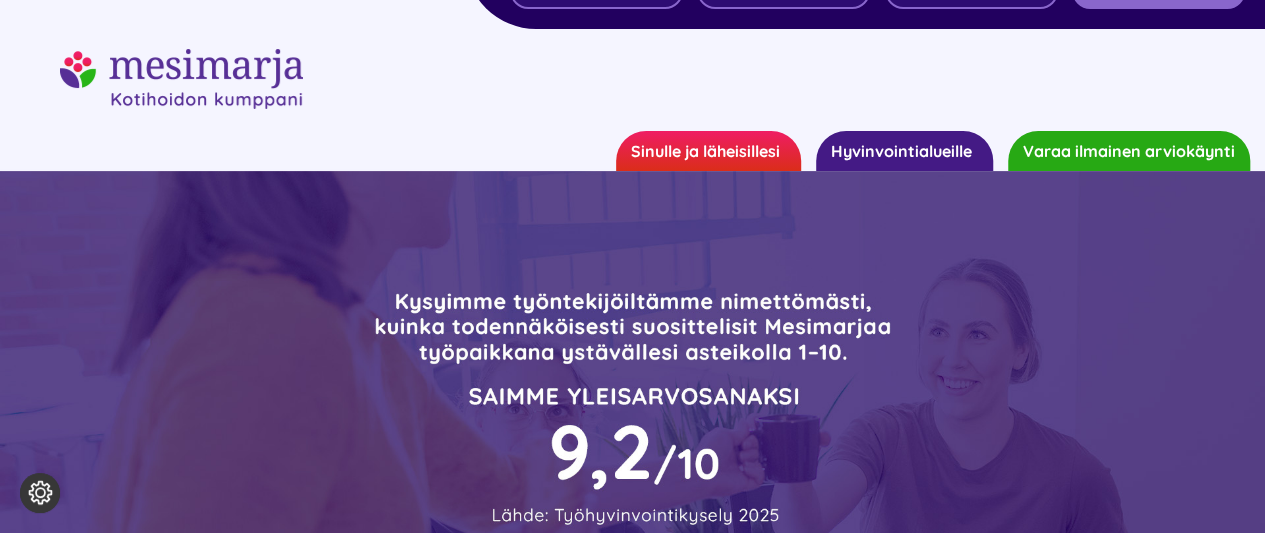scroll, scrollTop: 0, scrollLeft: 0, axis: both 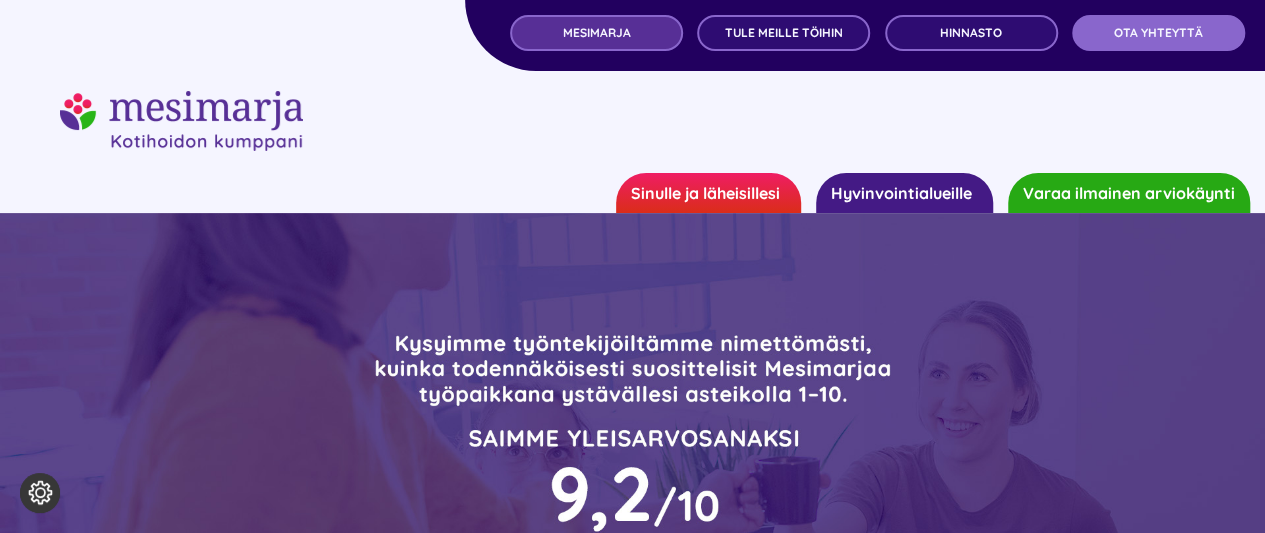 click on "MESIMARJA" at bounding box center [596, 33] 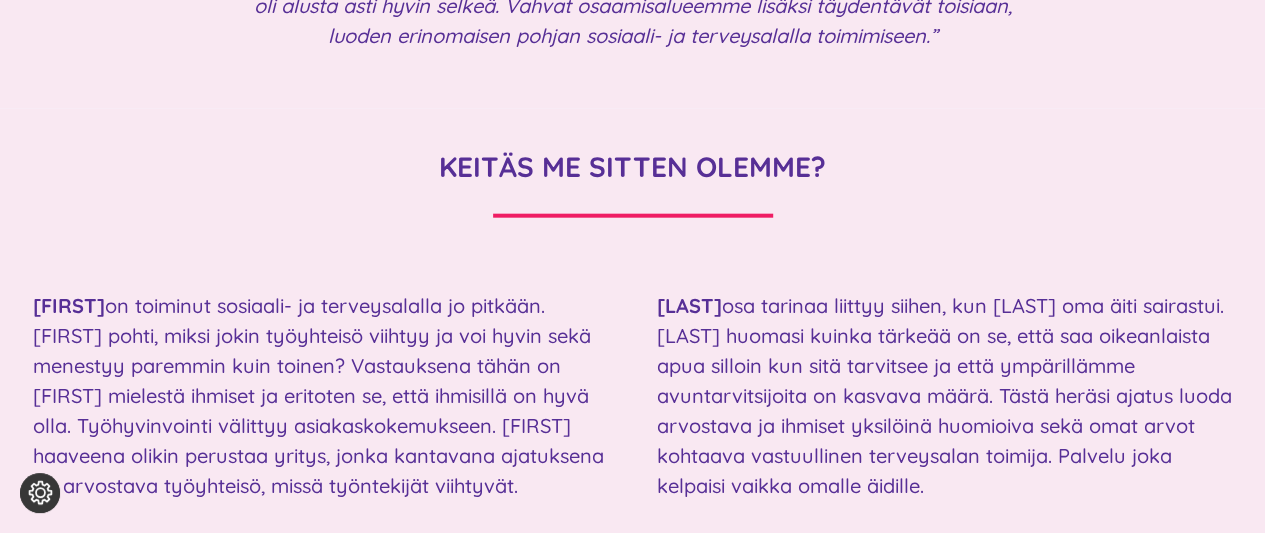 scroll, scrollTop: 2346, scrollLeft: 0, axis: vertical 